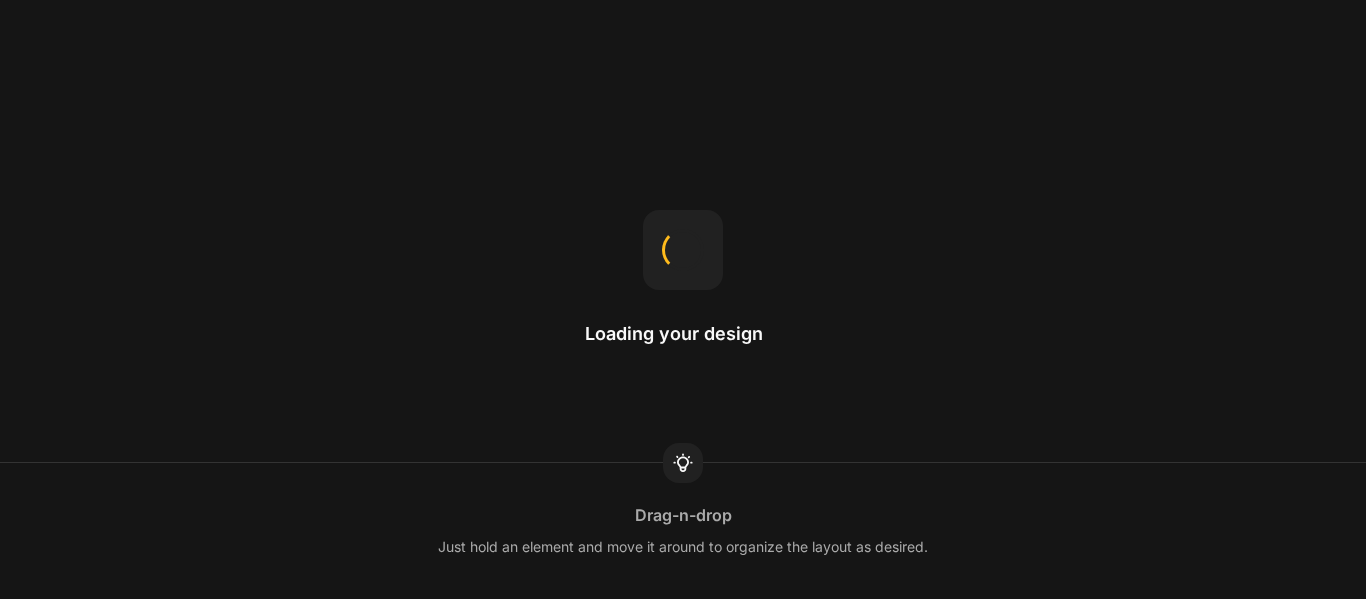 scroll, scrollTop: 0, scrollLeft: 0, axis: both 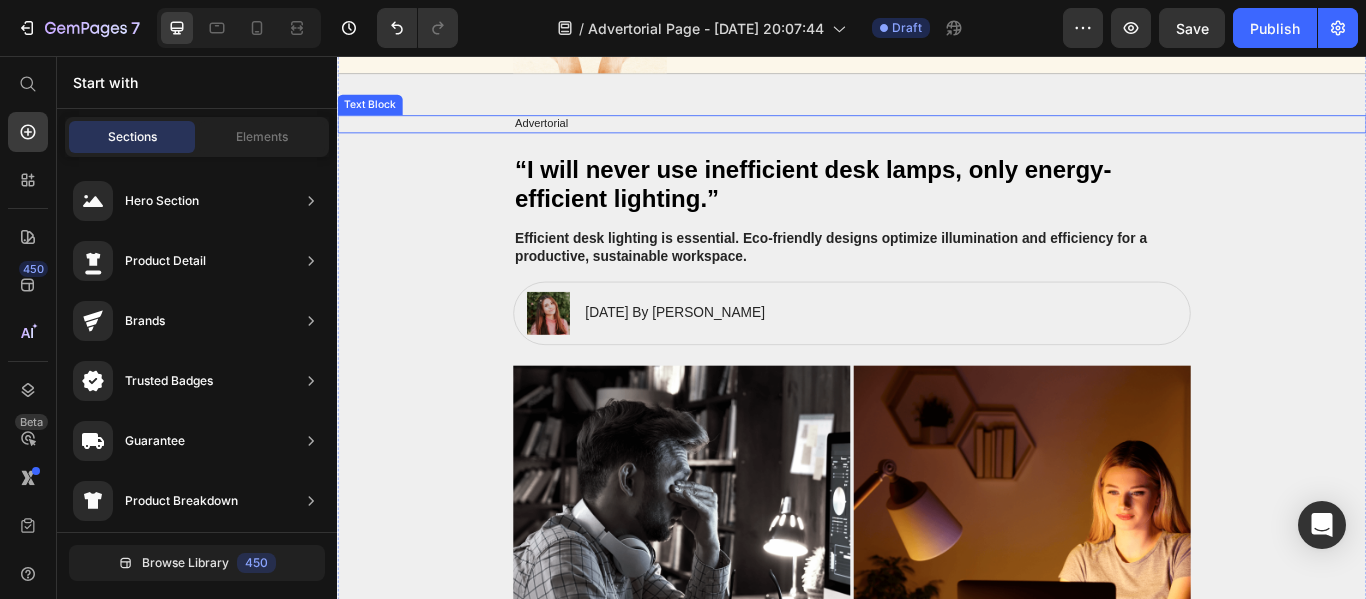 click on "Advertorial" at bounding box center (937, 135) 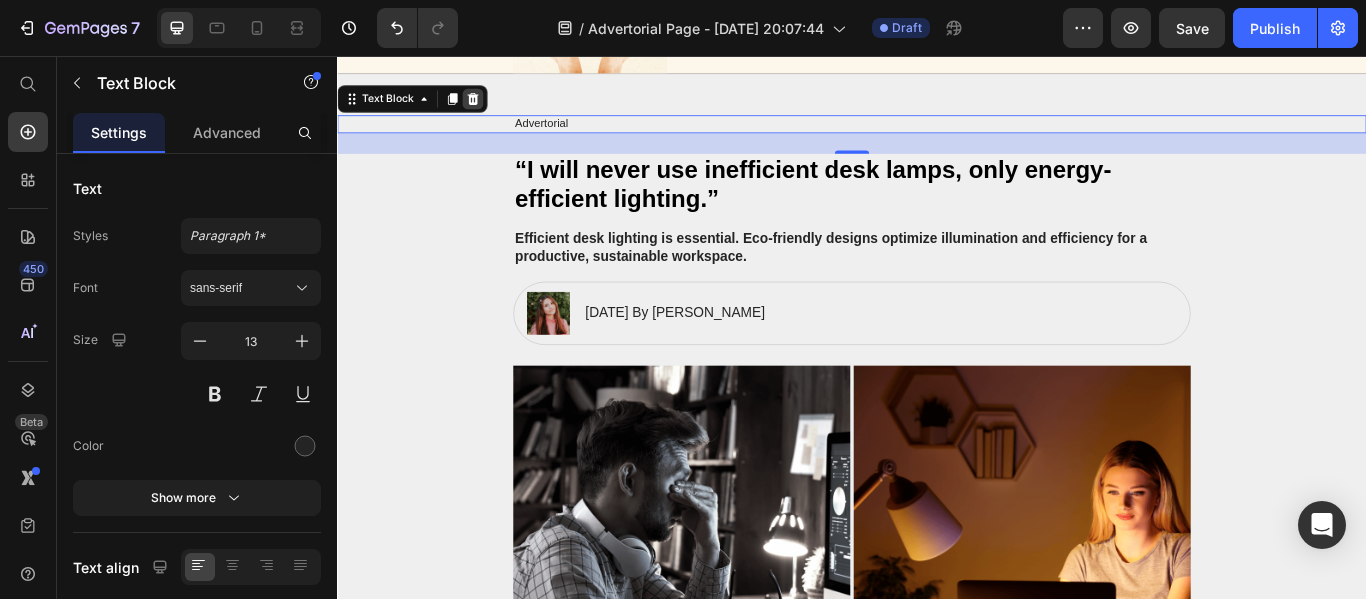 click at bounding box center [495, 106] 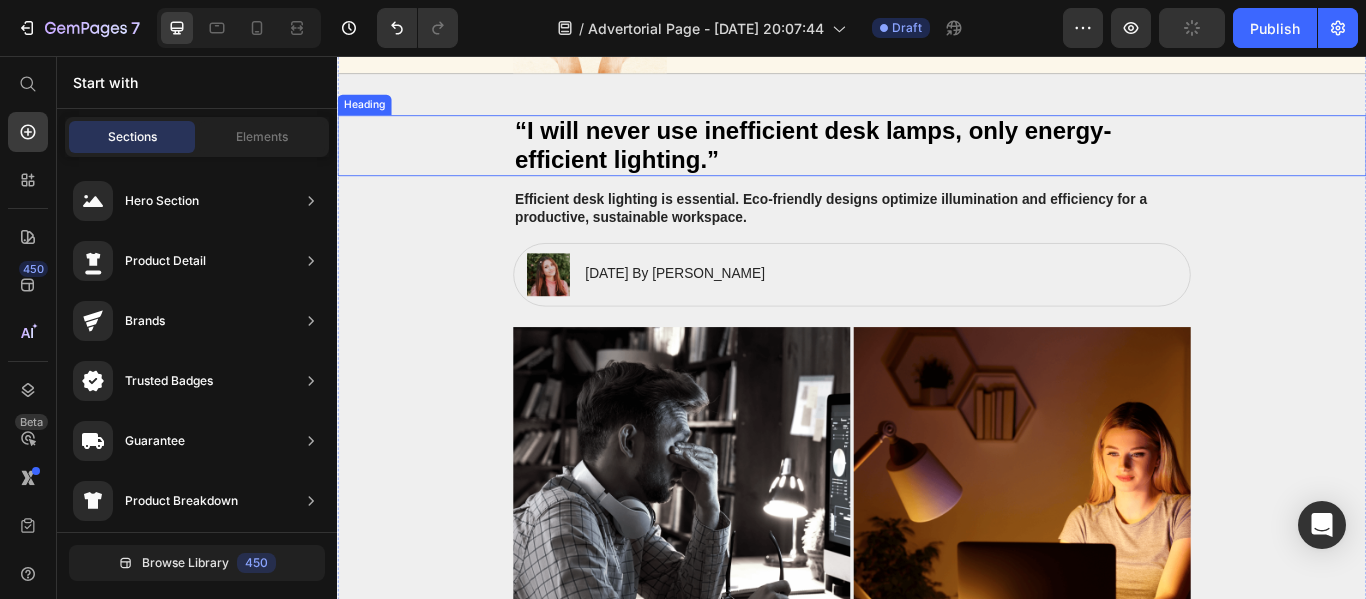 click on "“I will never use inefficient desk lamps, only energy-efficient lighting.”" at bounding box center (937, 160) 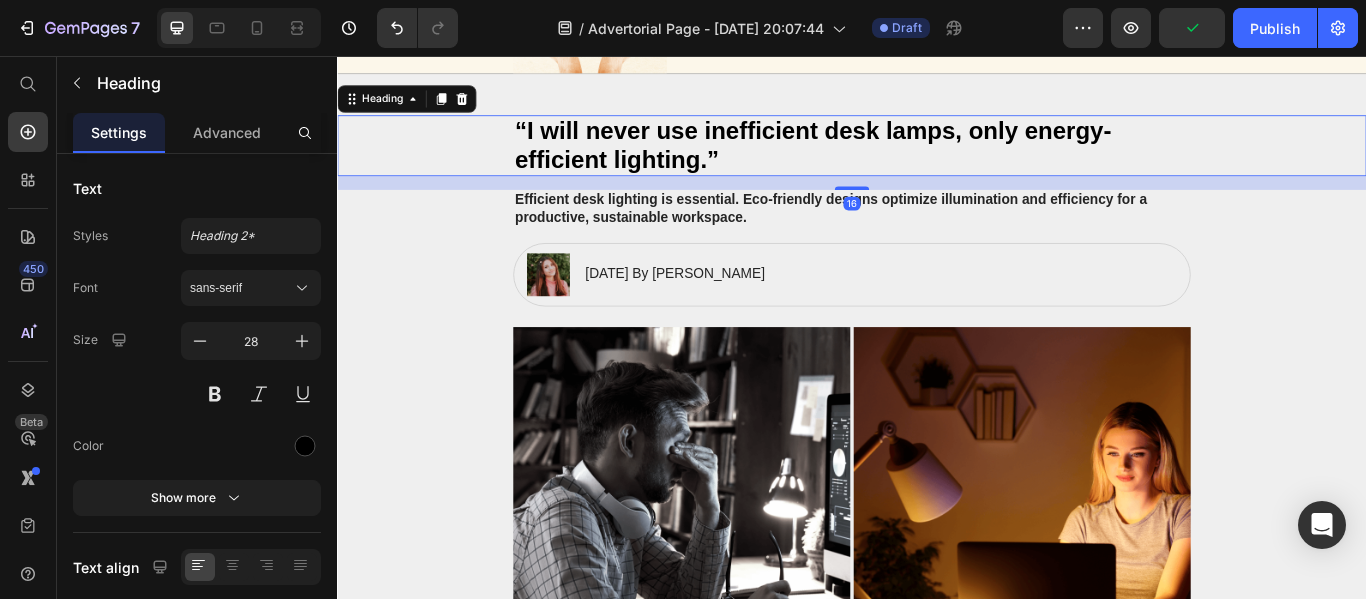 click on "“I will never use inefficient desk lamps, only energy-efficient lighting.”" at bounding box center [937, 160] 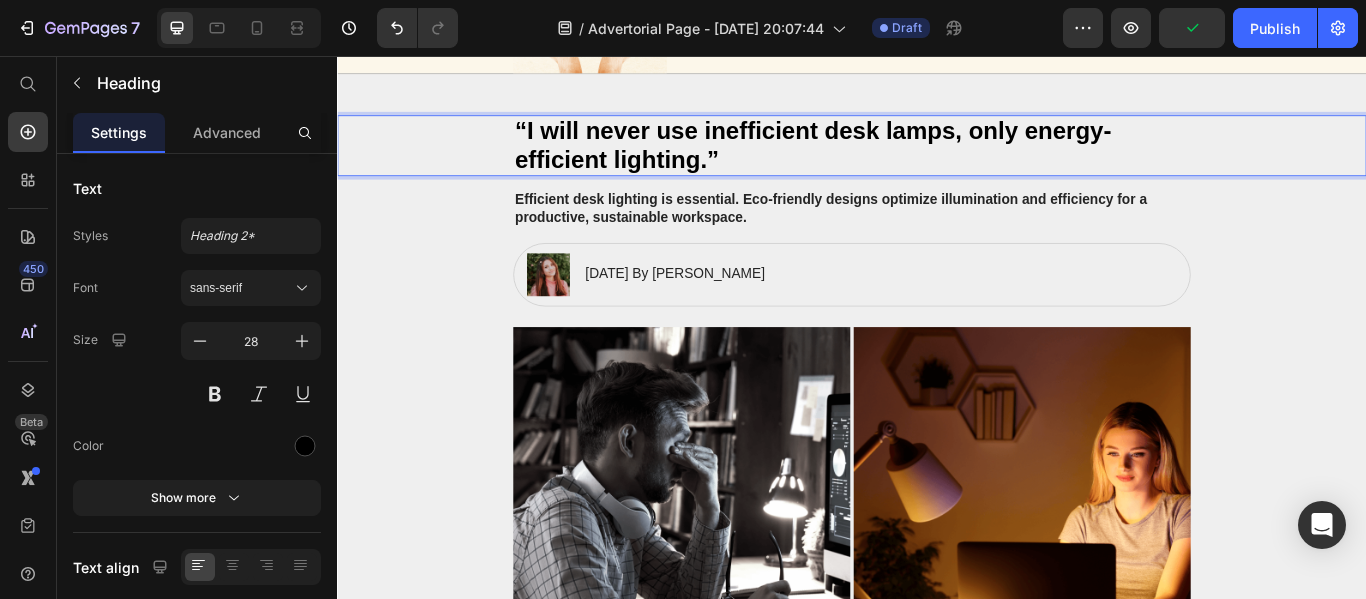 click on "“I will never use inefficient desk lamps, only energy-efficient lighting.”" at bounding box center (937, 160) 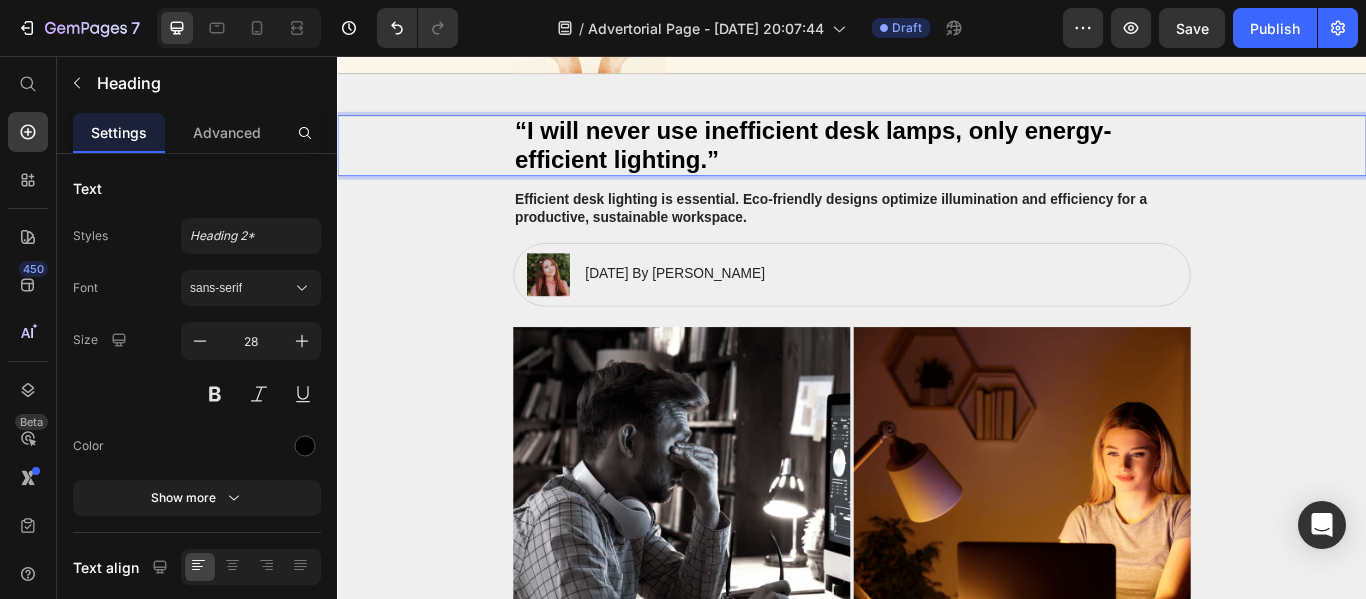 click on "“I will never use inefficient desk lamps, only energy-efficient lighting.”" at bounding box center [937, 160] 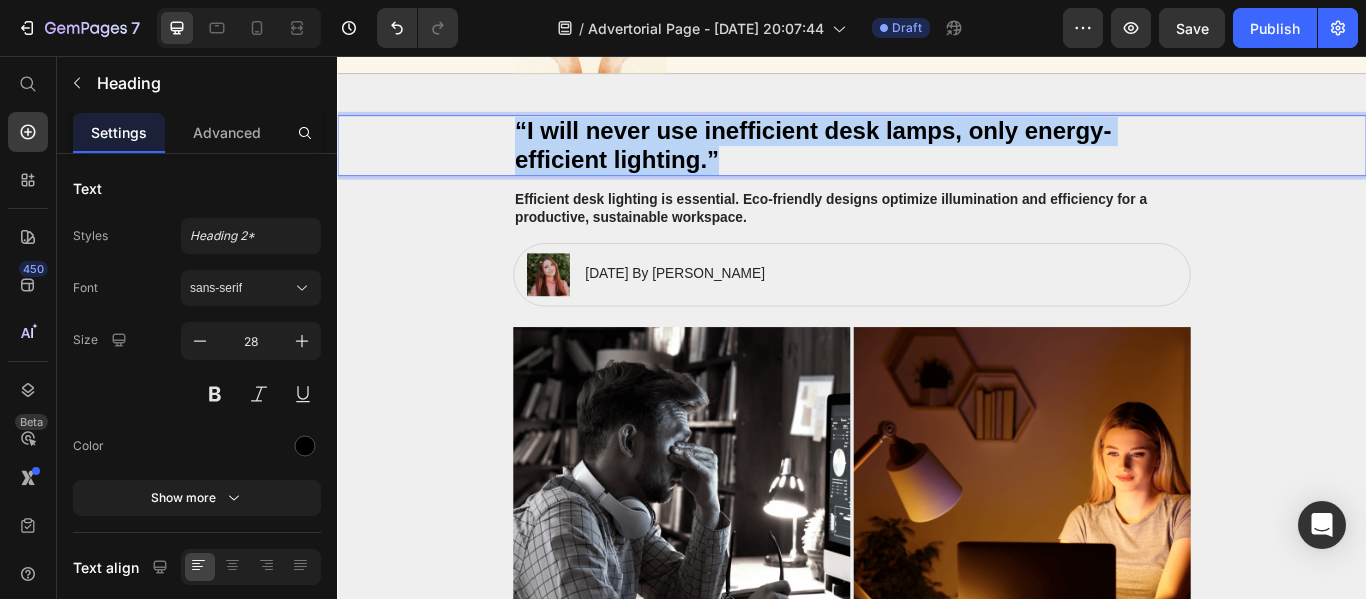 click on "“I will never use inefficient desk lamps, only energy-efficient lighting.”" at bounding box center [937, 160] 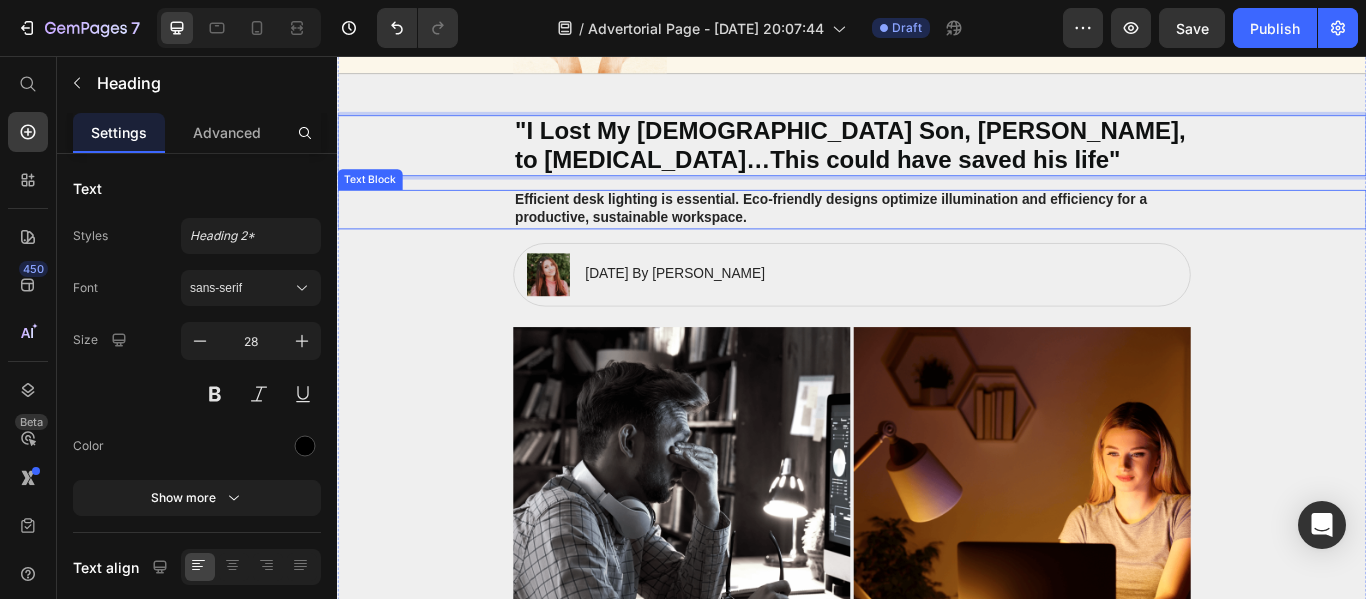 click on "Efficient desk lighting is essential. Eco-friendly designs optimize illumination and efficiency for a productive, sustainable workspace." at bounding box center (937, 235) 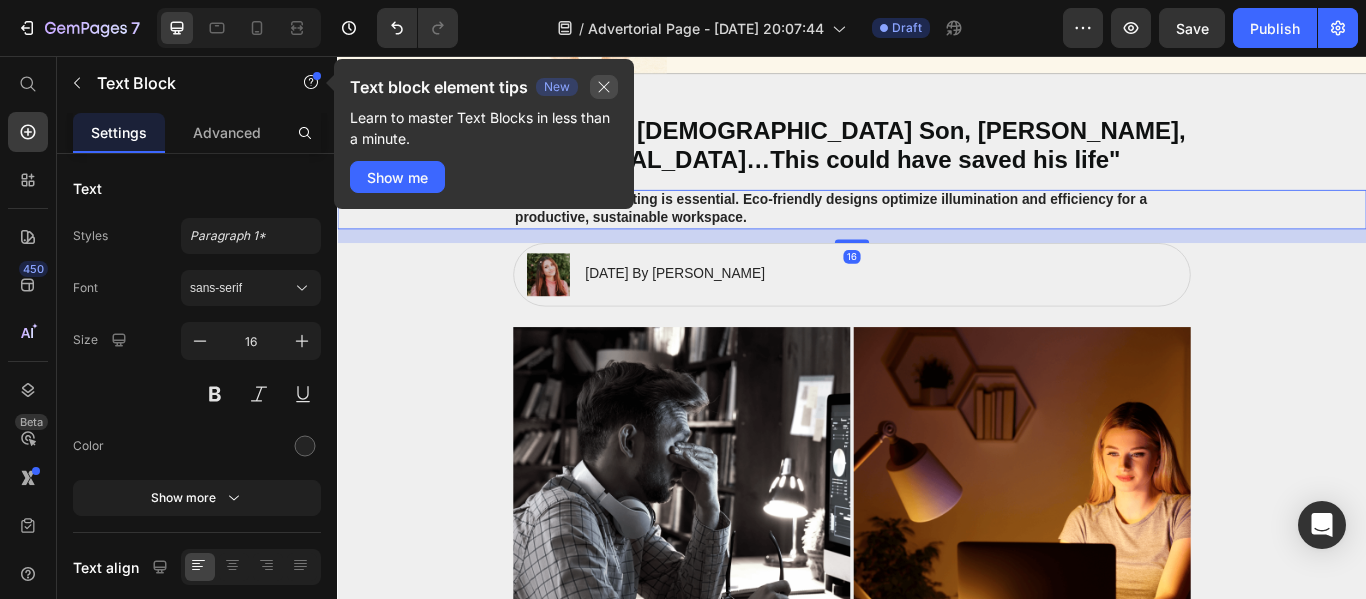click at bounding box center (604, 87) 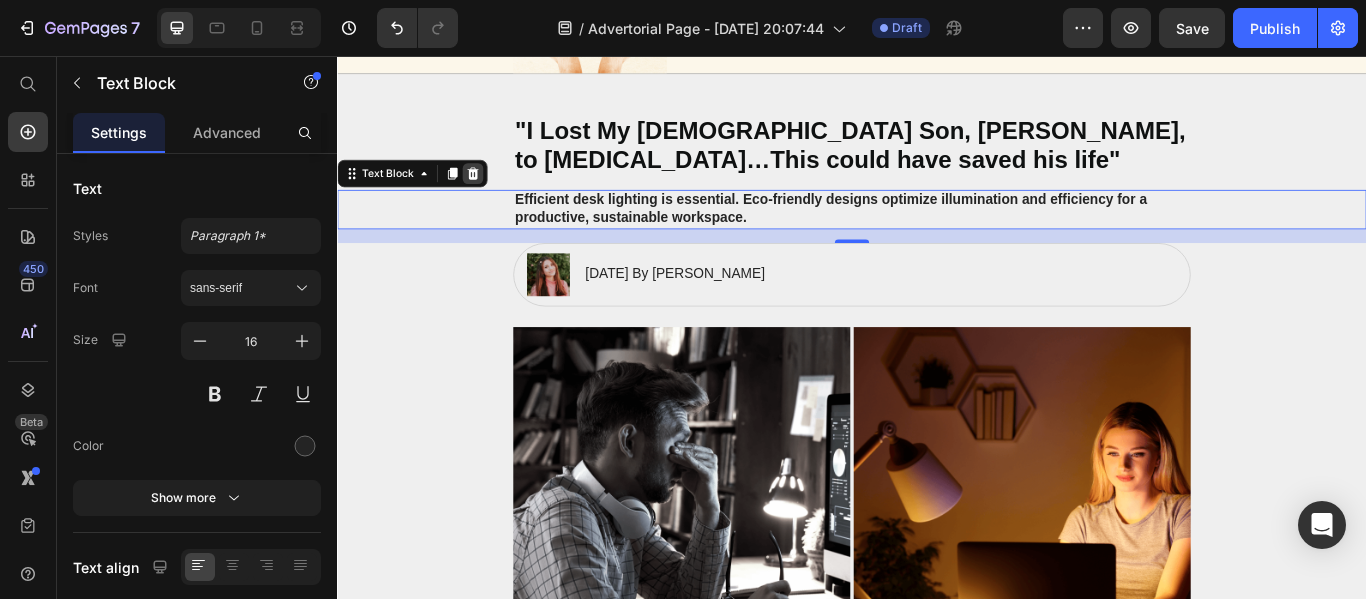 click at bounding box center (495, 193) 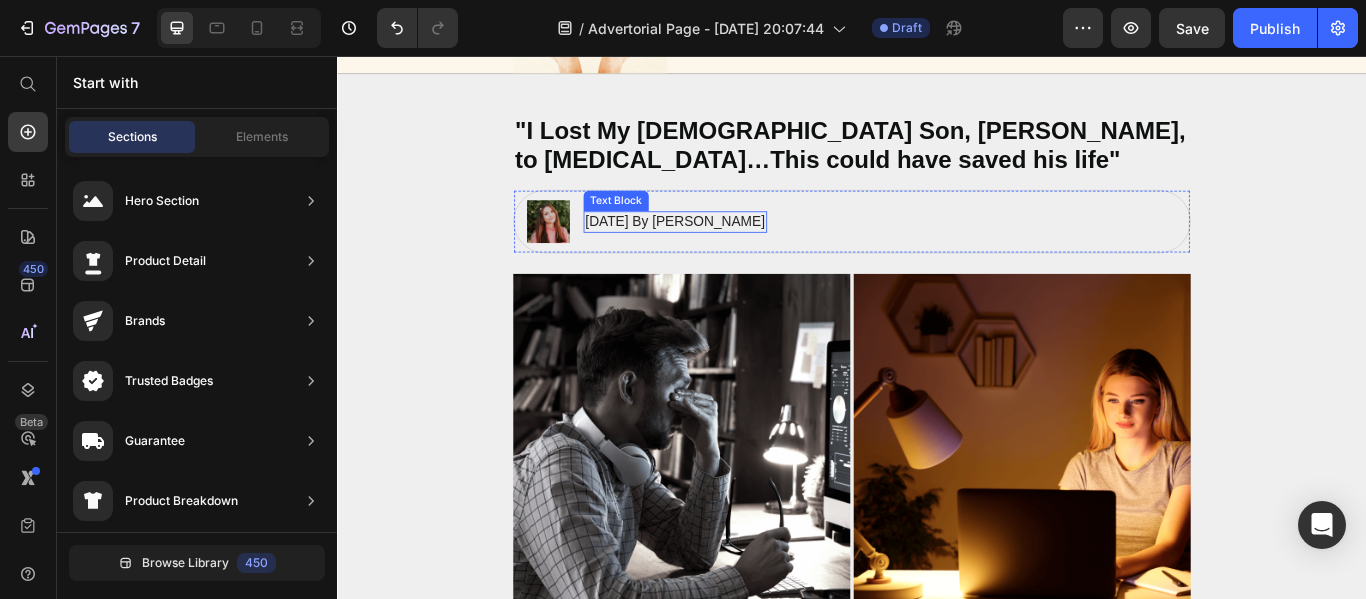 click on "[DATE] By [PERSON_NAME]" at bounding box center (731, 249) 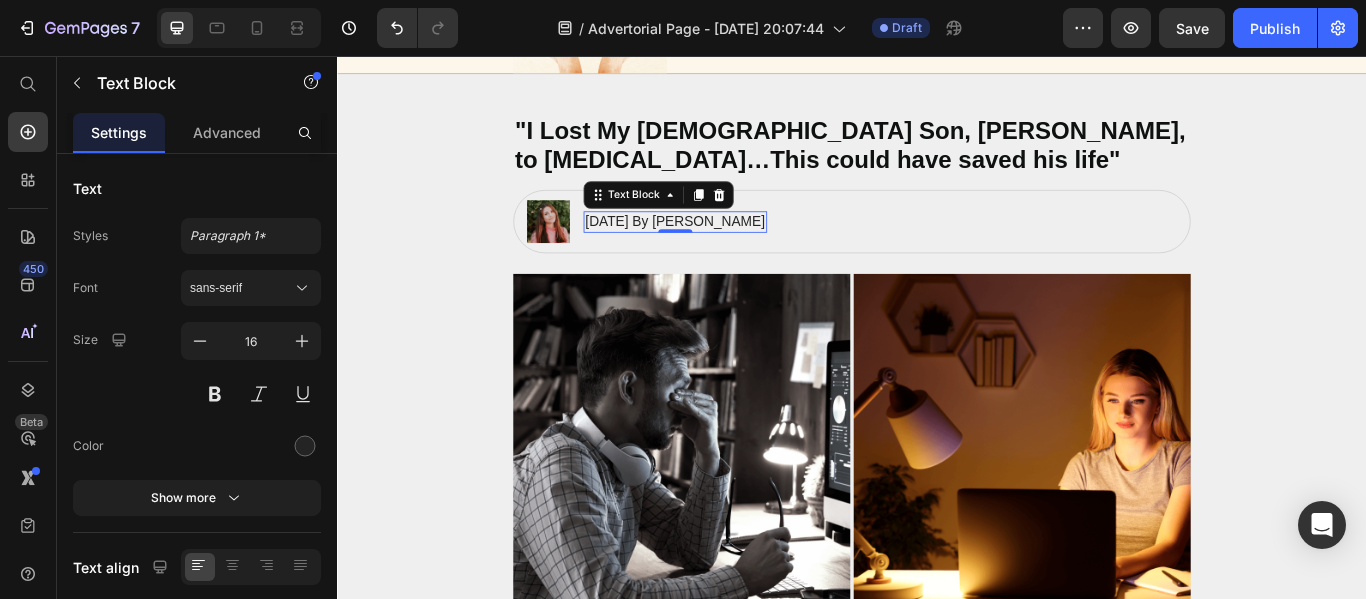 click on "[DATE] By [PERSON_NAME]" at bounding box center [731, 249] 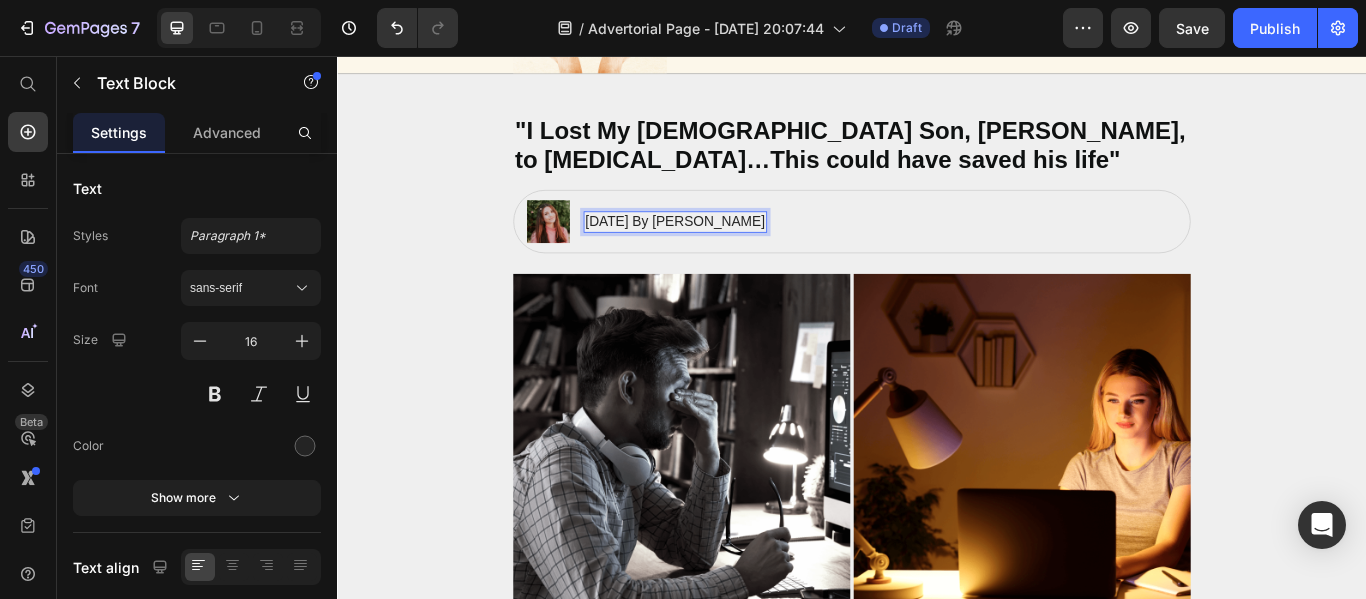 click on "[DATE] By [PERSON_NAME]" at bounding box center [731, 249] 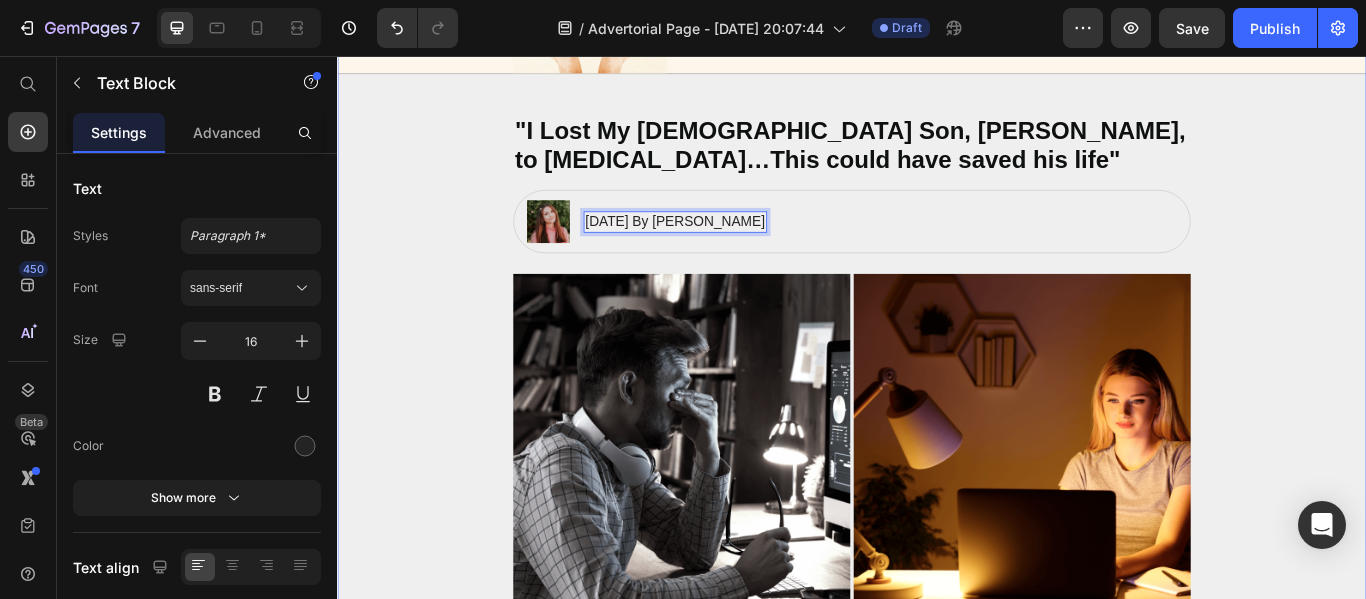 click on "Image
Icon The Gem Light Text Block Save Energy  with  GEM Desk Lamp Heading Row Row ⁠⁠⁠⁠⁠⁠⁠ "I Lost My [DEMOGRAPHIC_DATA] Son, [PERSON_NAME], to [MEDICAL_DATA]…This could have saved his life" Heading Image [DATE] By [PERSON_NAME] Text Block   0 Row Row Image Image Row In the past, I made the mistake of using traditional, inefficient desk lamps that wasted energy and created an uncomfortable work environment.  Those old lamps generated excessive heat, distributed light poorly, and caused [MEDICAL_DATA] - plus they drove up my electricity bills. I regret not being more mindful about my lighting choices back then. If only I had invested in advanced, energy-efficient models, I could have enjoyed ample, glare-free illumination while significantly reducing my environmental impact and operating costs. But I've learned from that experience, and now I'm committed to using only the most efficient lighting solutions to cultivate a productive, sustainable workspace. Text Block Heading Image Text Block" at bounding box center (937, 894) 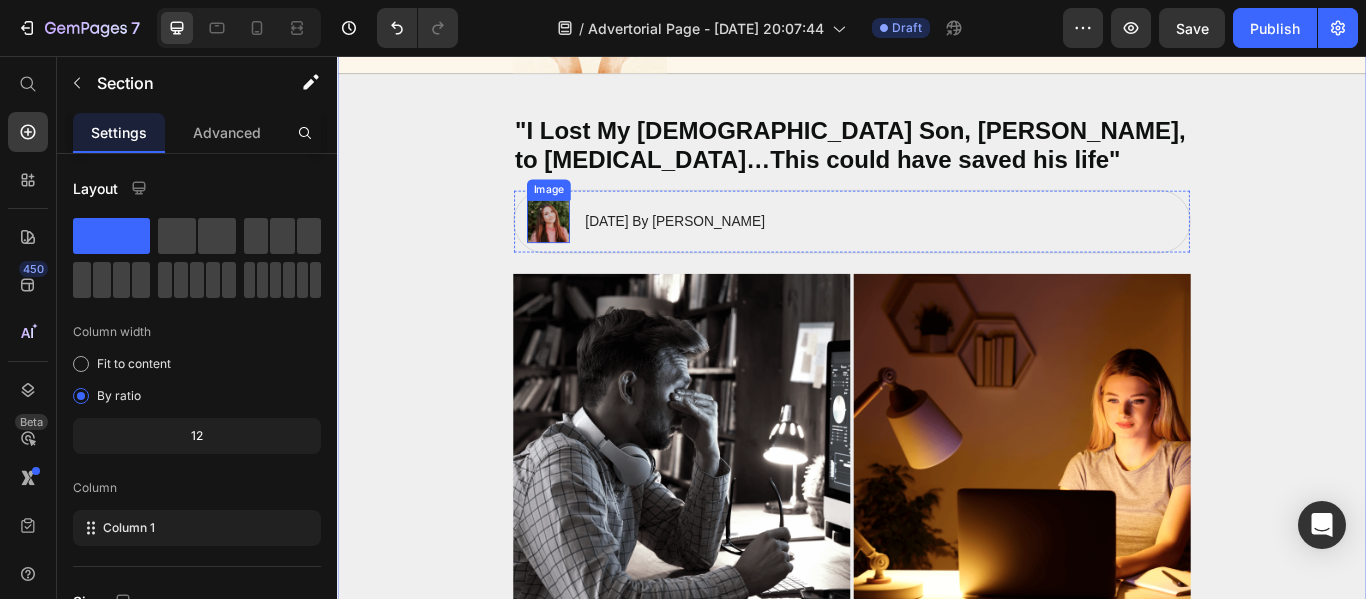 click at bounding box center (583, 249) 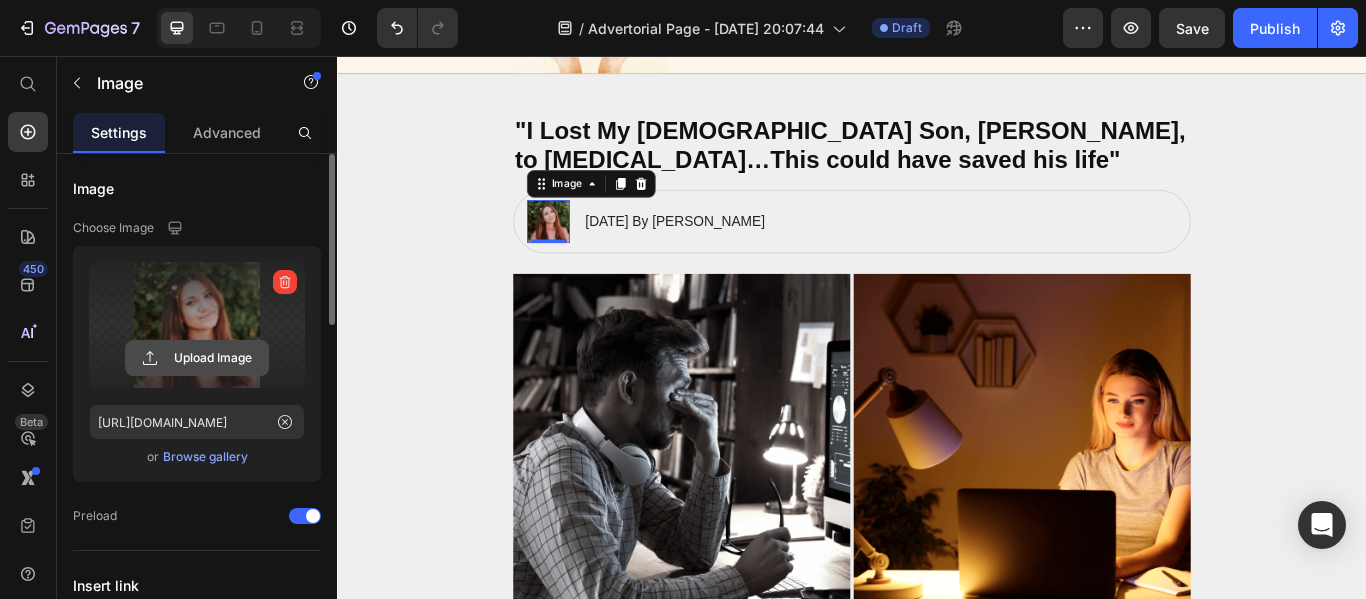 click 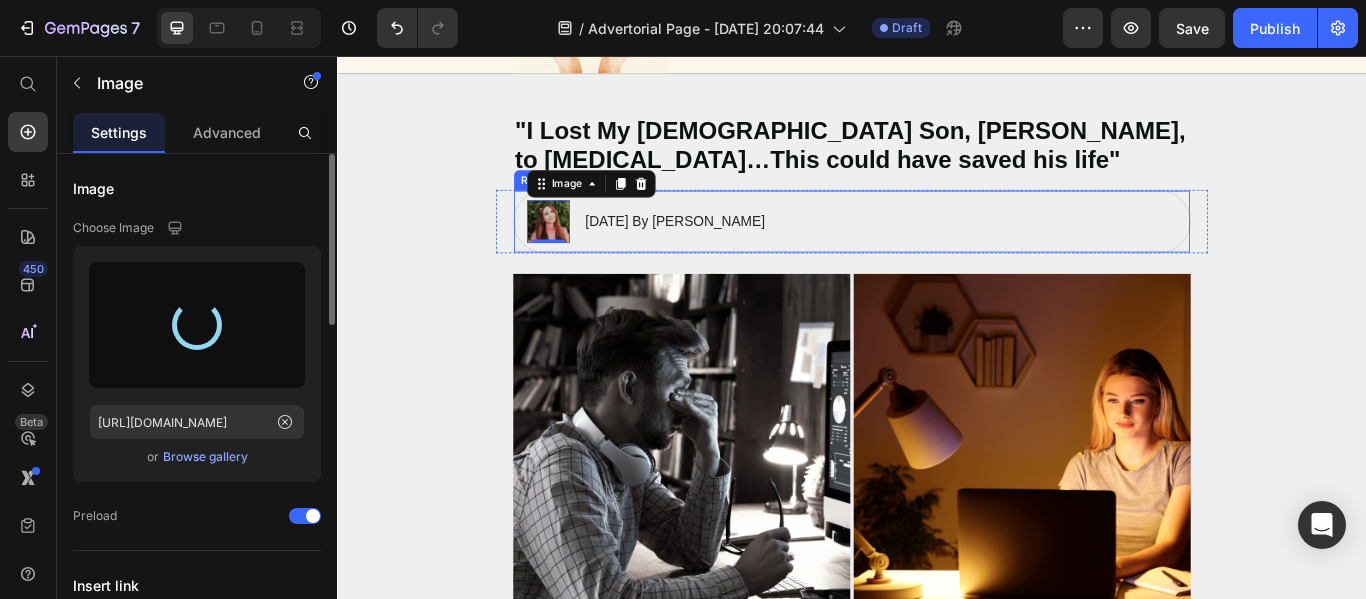 type on "[URL][DOMAIN_NAME]" 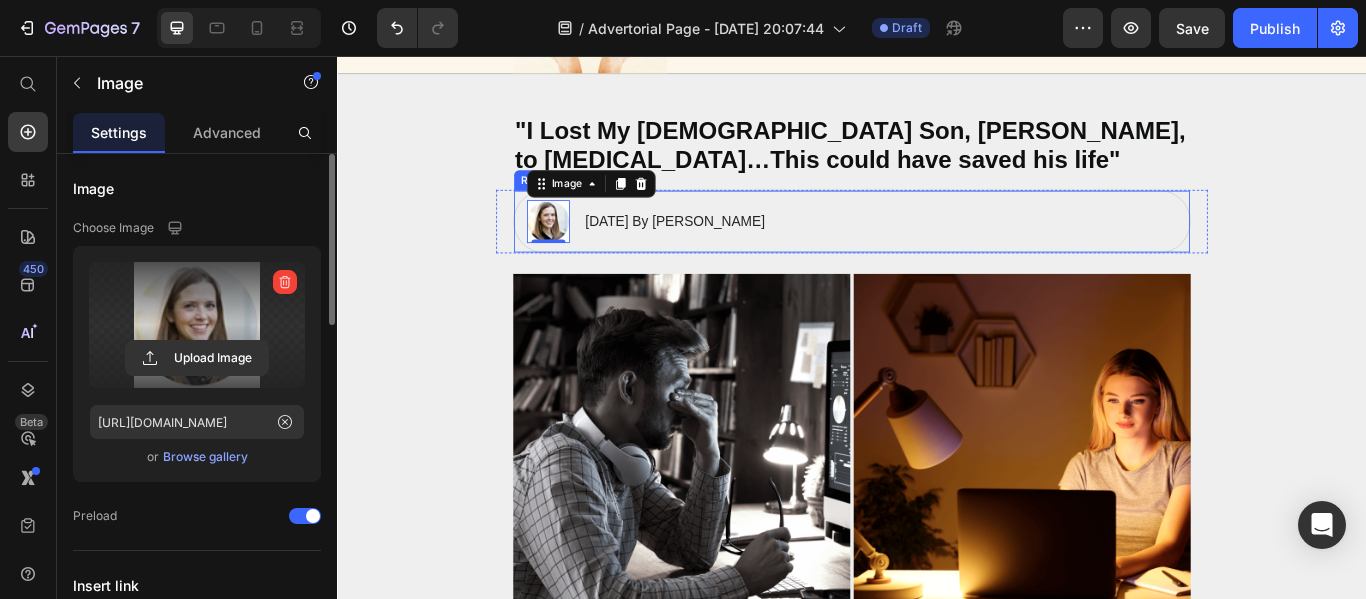 click on "Image
Icon The Gem Light Text Block Save Energy  with  GEM Desk Lamp Heading Row Row ⁠⁠⁠⁠⁠⁠⁠ "I Lost My [DEMOGRAPHIC_DATA] Son, [PERSON_NAME], to [MEDICAL_DATA]…This could have saved his life" Heading Image   0 [DATE] By [PERSON_NAME] Text Block Row Row Image Image Row In the past, I made the mistake of using traditional, inefficient desk lamps that wasted energy and created an uncomfortable work environment.  Those old lamps generated excessive heat, distributed light poorly, and caused [MEDICAL_DATA] - plus they drove up my electricity bills. I regret not being more mindful about my lighting choices back then. If only I had invested in advanced, energy-efficient models, I could have enjoyed ample, glare-free illumination while significantly reducing my environmental impact and operating costs. But I've learned from that experience, and now I'm committed to using only the most efficient lighting solutions to cultivate a productive, sustainable workspace. Text Block Heading Image Text Block" at bounding box center [937, 894] 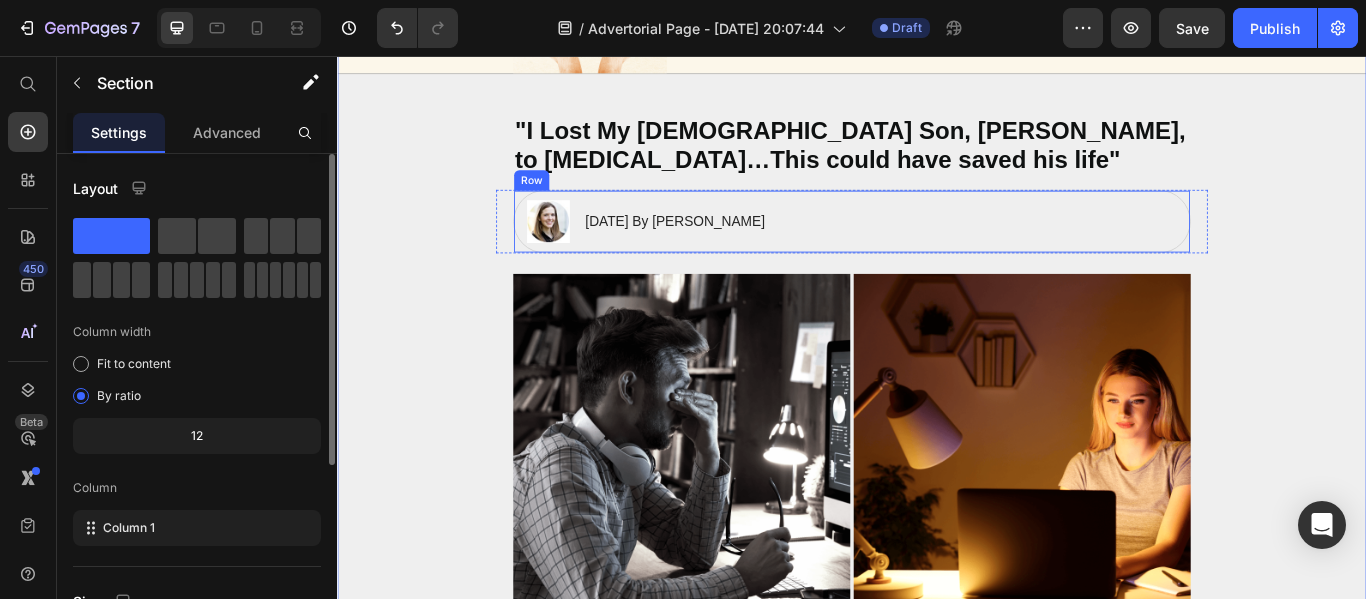 click on "Image [DATE] By [PERSON_NAME] Text Block Row" at bounding box center [937, 249] 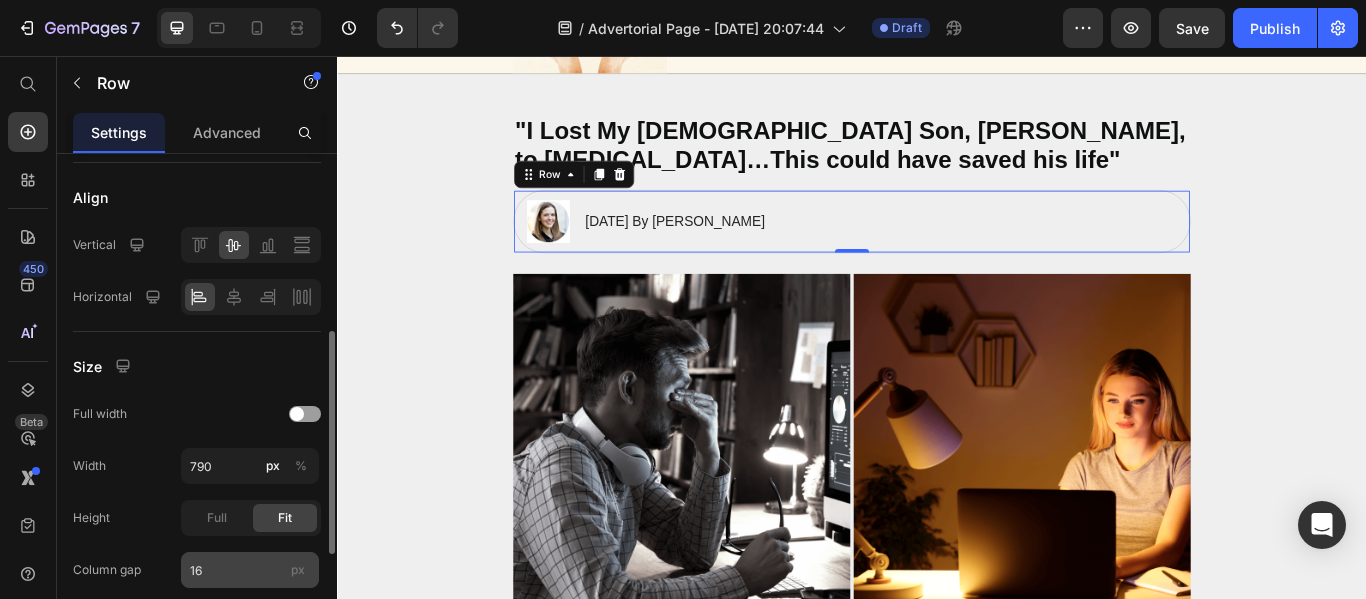 scroll, scrollTop: 600, scrollLeft: 0, axis: vertical 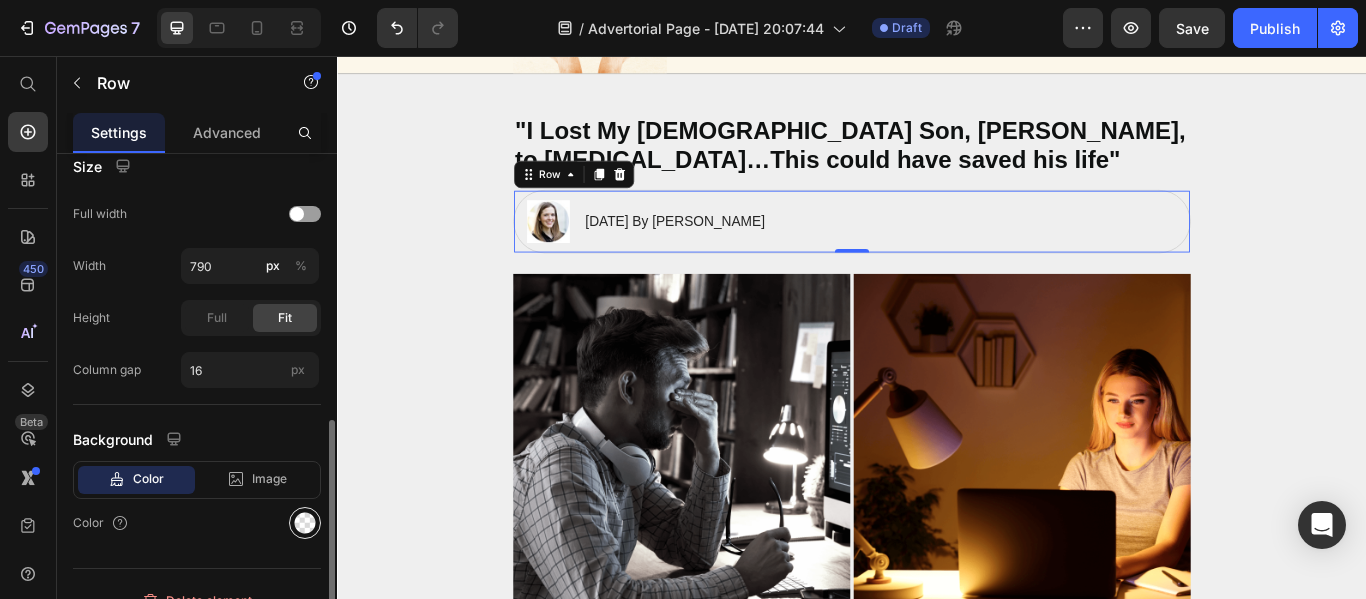 click at bounding box center (305, 523) 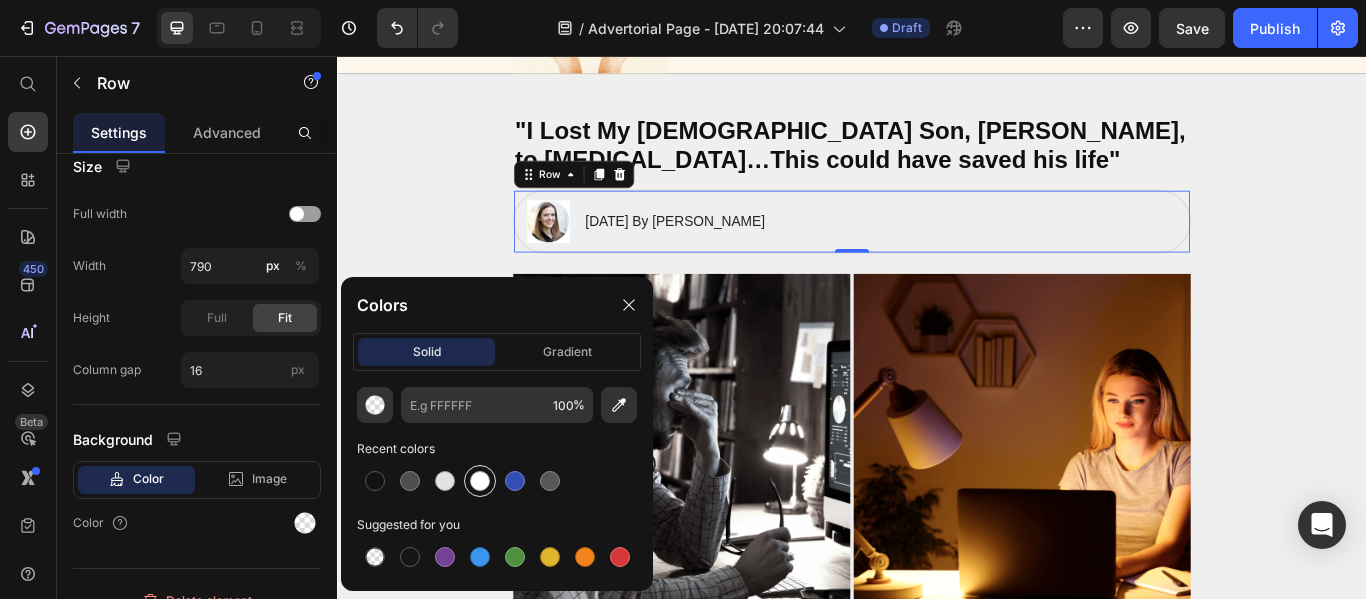 click at bounding box center [480, 481] 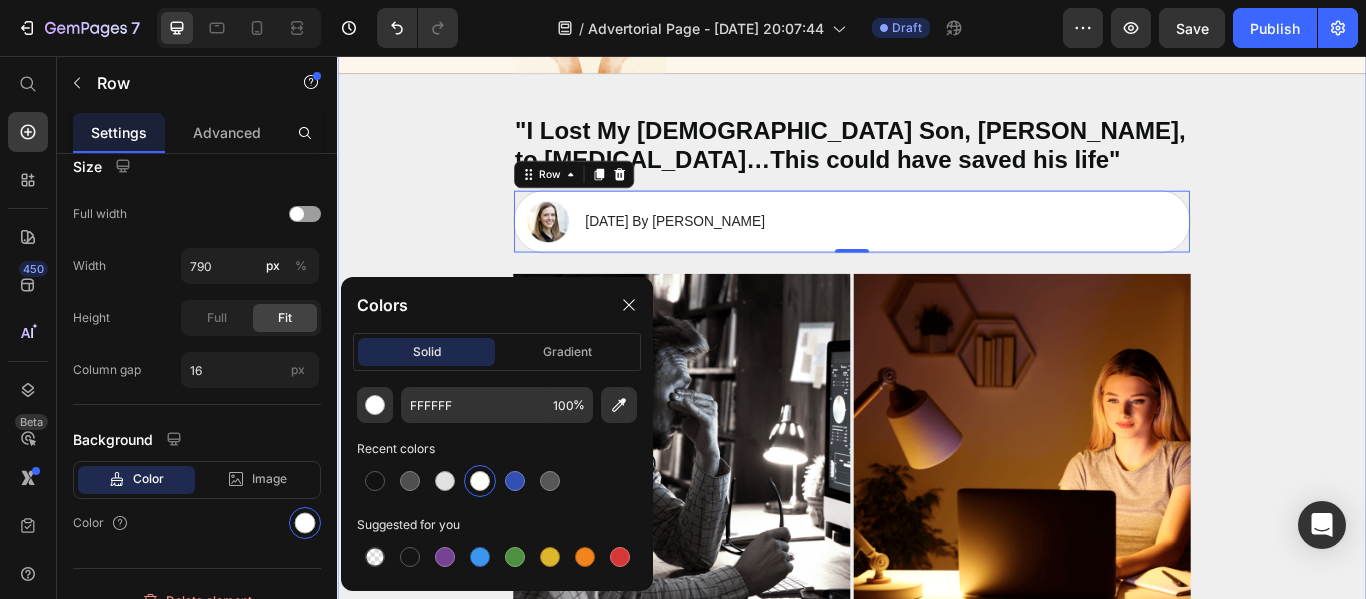 click on "Image
Icon The Gem Light Text Block Save Energy  with  GEM Desk Lamp Heading Row Row ⁠⁠⁠⁠⁠⁠⁠ "I Lost My [DEMOGRAPHIC_DATA] Son, [PERSON_NAME], to [MEDICAL_DATA]…This could have saved his life" Heading Image [DATE] By [PERSON_NAME] Text Block Row   0 Row Image Image Row In the past, I made the mistake of using traditional, inefficient desk lamps that wasted energy and created an uncomfortable work environment.  Those old lamps generated excessive heat, distributed light poorly, and caused [MEDICAL_DATA] - plus they drove up my electricity bills. I regret not being more mindful about my lighting choices back then. If only I had invested in advanced, energy-efficient models, I could have enjoyed ample, glare-free illumination while significantly reducing my environmental impact and operating costs. But I've learned from that experience, and now I'm committed to using only the most efficient lighting solutions to cultivate a productive, sustainable workspace. Text Block Heading Image Text Block" at bounding box center (937, 894) 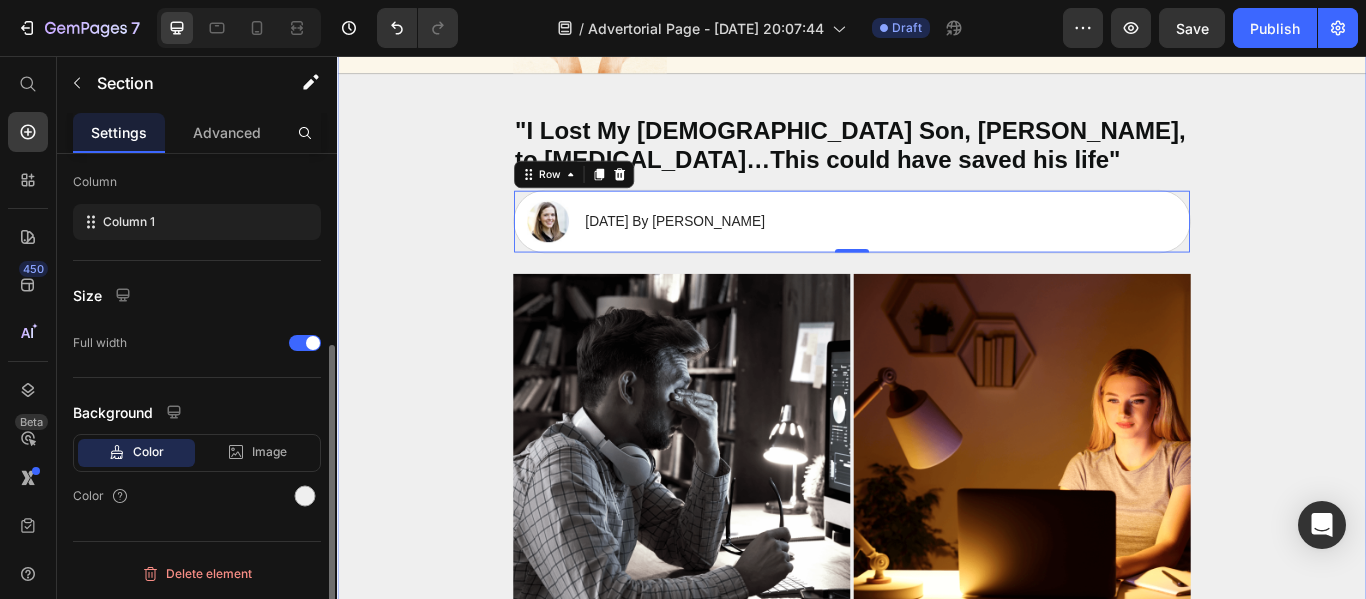 scroll, scrollTop: 0, scrollLeft: 0, axis: both 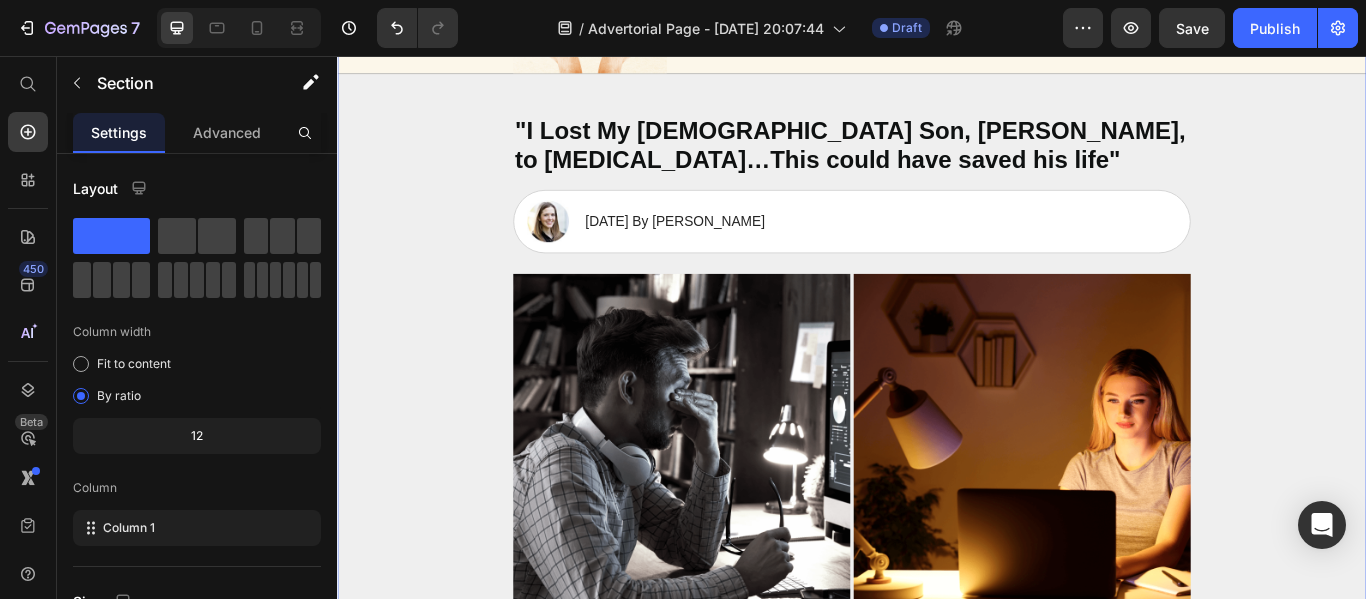 click on "Image
Icon The Gem Light Text Block Save Energy  with  GEM Desk Lamp Heading Row Row ⁠⁠⁠⁠⁠⁠⁠ "I Lost My [DEMOGRAPHIC_DATA] Son, [PERSON_NAME], to [MEDICAL_DATA]…This could have saved his life" Heading Image [DATE] By [PERSON_NAME] Text Block Row Row Image Image Row In the past, I made the mistake of using traditional, inefficient desk lamps that wasted energy and created an uncomfortable work environment.  Those old lamps generated excessive heat, distributed light poorly, and caused [MEDICAL_DATA] - plus they drove up my electricity bills. I regret not being more mindful about my lighting choices back then. If only I had invested in advanced, energy-efficient models, I could have enjoyed ample, glare-free illumination while significantly reducing my environmental impact and operating costs. But I've learned from that experience, and now I'm committed to using only the most efficient lighting solutions to cultivate a productive, sustainable workspace. Text Block Heading Image Text Block Image" at bounding box center [937, 894] 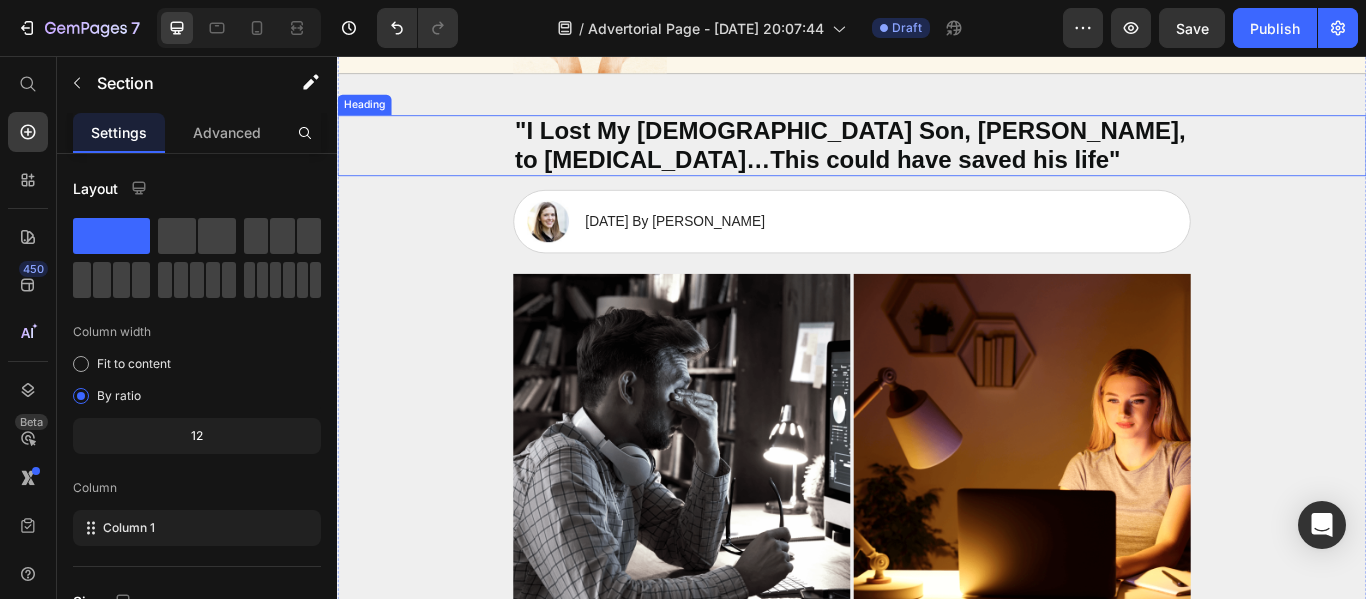 click on "⁠⁠⁠⁠⁠⁠⁠ "I Lost My [DEMOGRAPHIC_DATA] Son, [PERSON_NAME], to [MEDICAL_DATA]…This could have saved his life"" at bounding box center (937, 160) 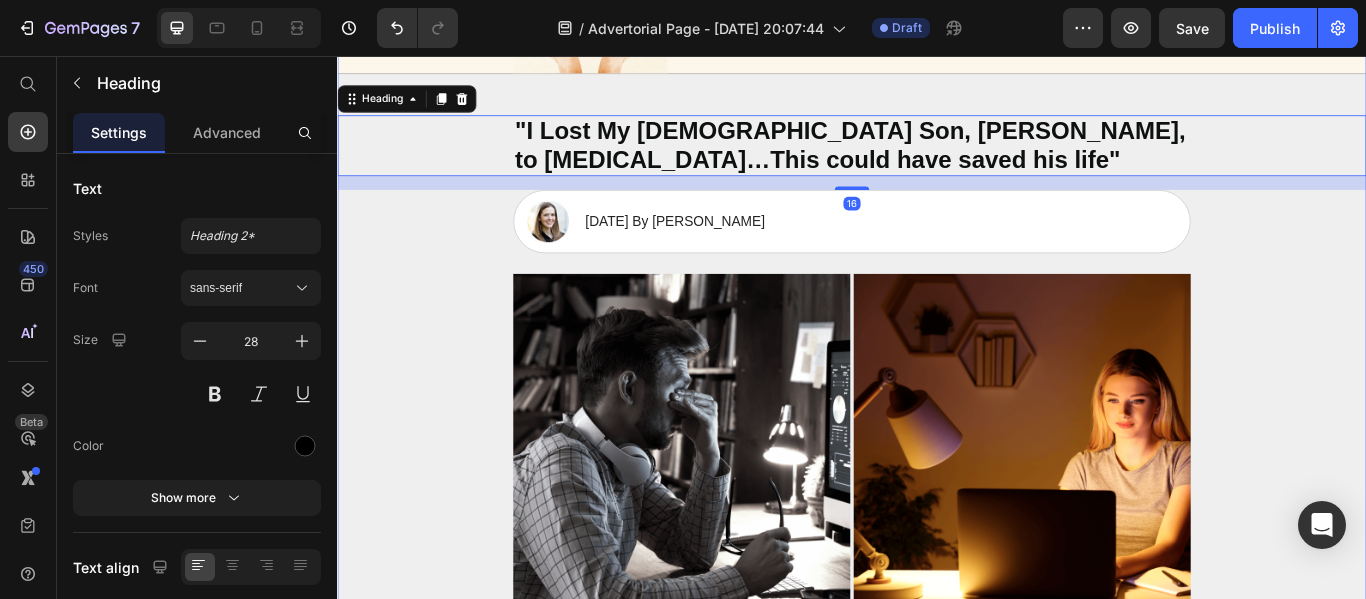 click on "Image
Icon The Gem Light Text Block Save Energy  with  GEM Desk Lamp Heading Row Row ⁠⁠⁠⁠⁠⁠⁠ "I Lost My [DEMOGRAPHIC_DATA] Son, [PERSON_NAME], to [MEDICAL_DATA]…This could have saved his life" Heading   16 Image [DATE] By [PERSON_NAME] Text Block Row Row Image Image Row In the past, I made the mistake of using traditional, inefficient desk lamps that wasted energy and created an uncomfortable work environment.  Those old lamps generated excessive heat, distributed light poorly, and caused [MEDICAL_DATA] - plus they drove up my electricity bills. I regret not being more mindful about my lighting choices back then. If only I had invested in advanced, energy-efficient models, I could have enjoyed ample, glare-free illumination while significantly reducing my environmental impact and operating costs. But I've learned from that experience, and now I'm committed to using only the most efficient lighting solutions to cultivate a productive, sustainable workspace. Text Block Heading Image Text Block" at bounding box center (937, 894) 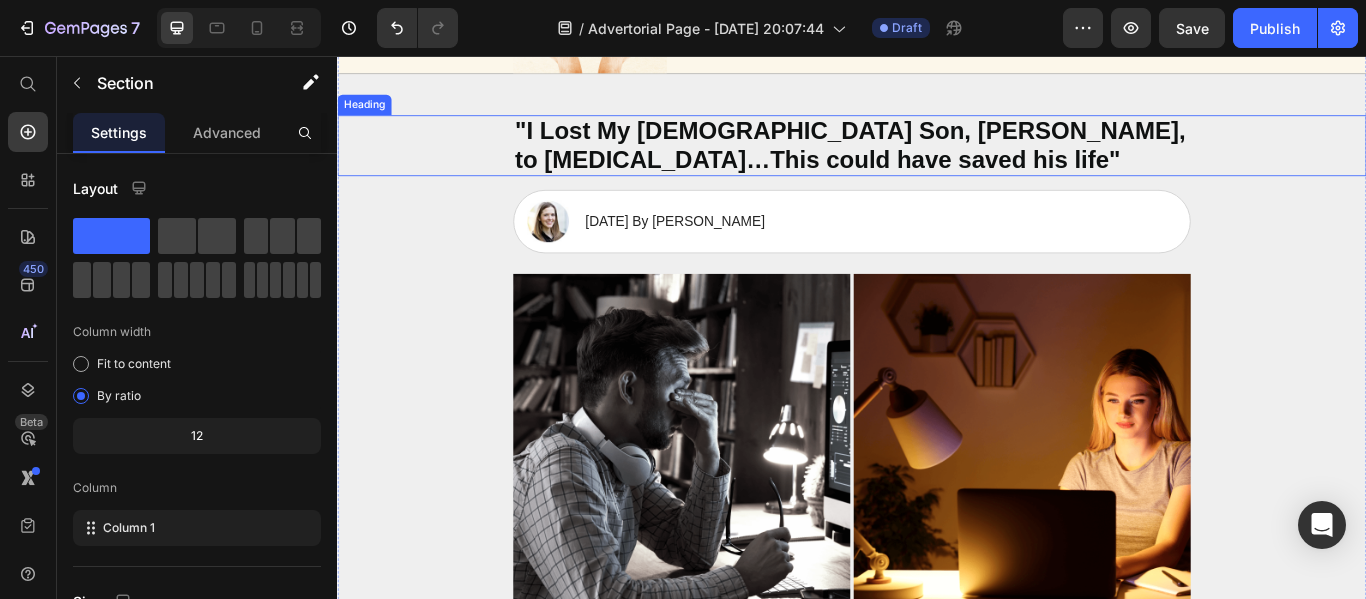 scroll, scrollTop: 0, scrollLeft: 0, axis: both 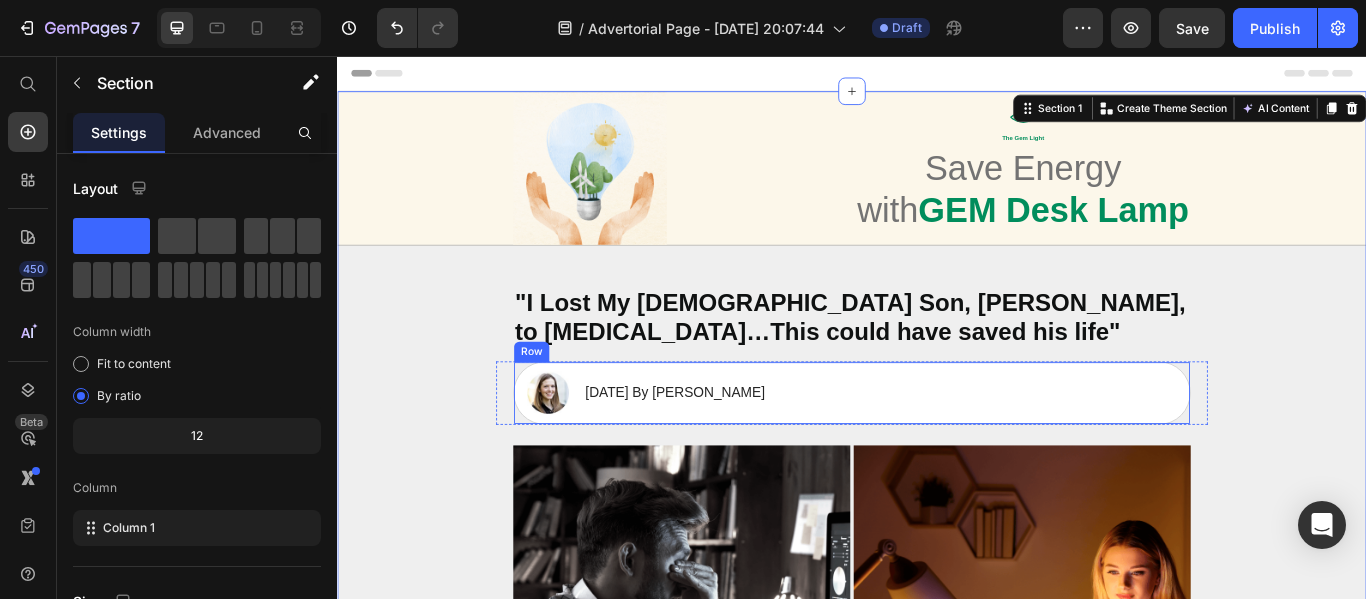 click on "Image [DATE] By [PERSON_NAME] Text Block Row" at bounding box center (937, 449) 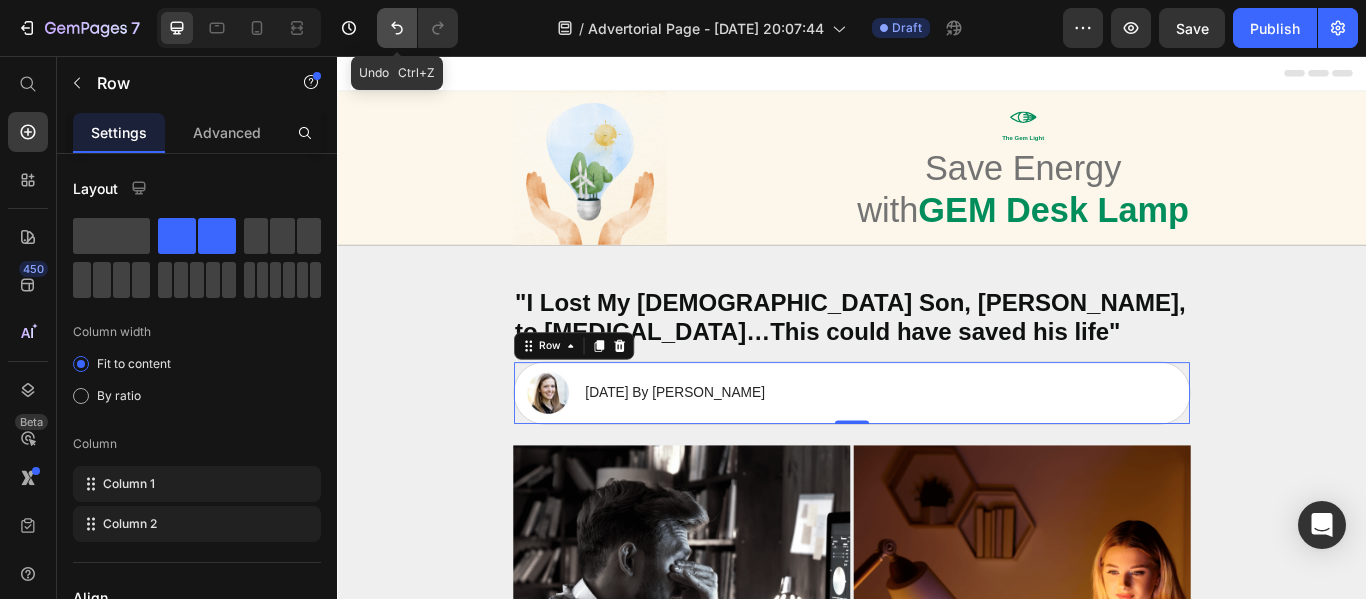 click 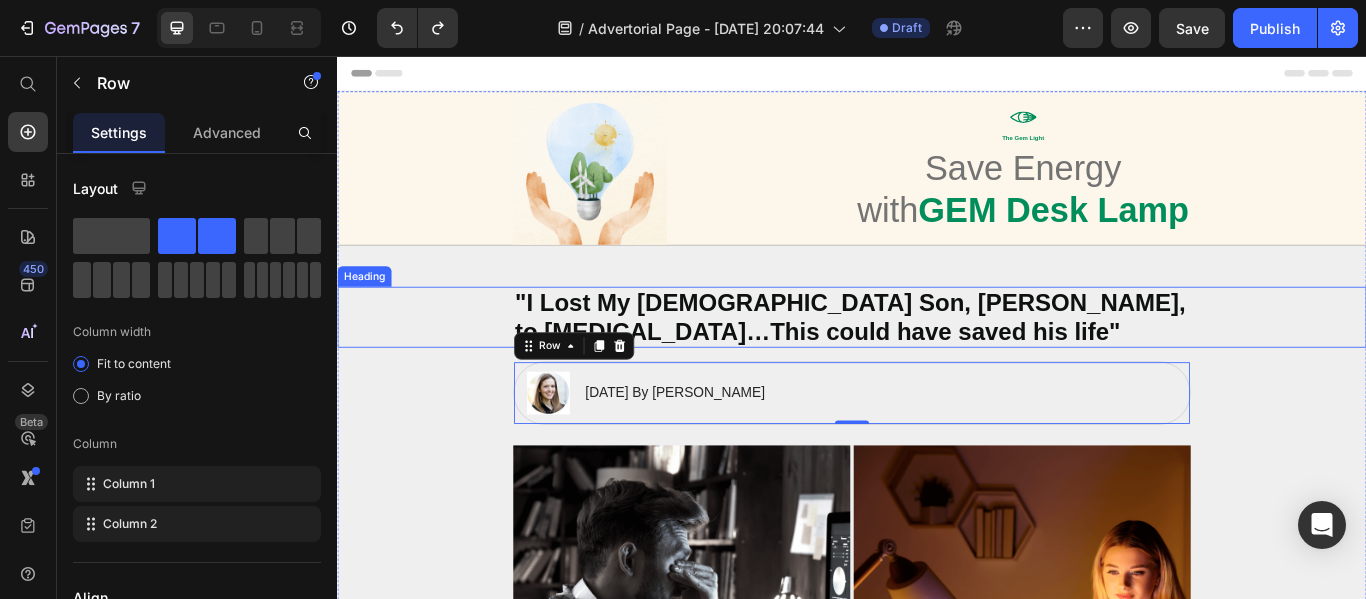click on ""I Lost My [DEMOGRAPHIC_DATA] Son, [PERSON_NAME], to [MEDICAL_DATA]…This could have saved his life"" at bounding box center (935, 360) 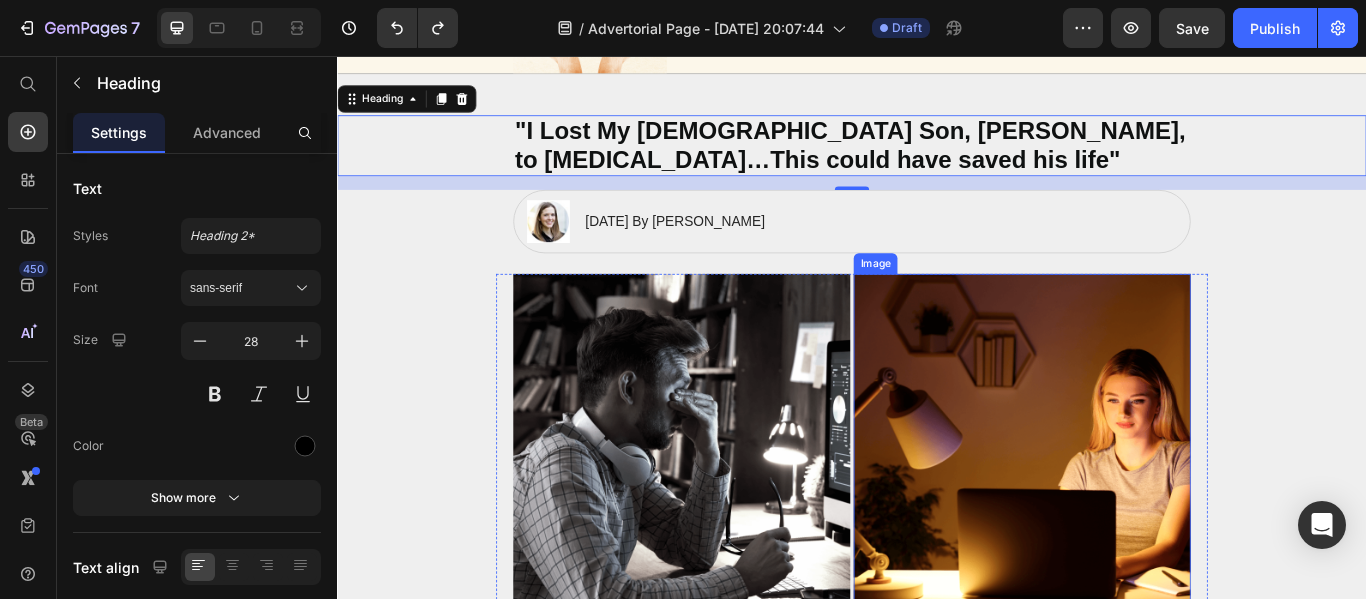 scroll, scrollTop: 400, scrollLeft: 0, axis: vertical 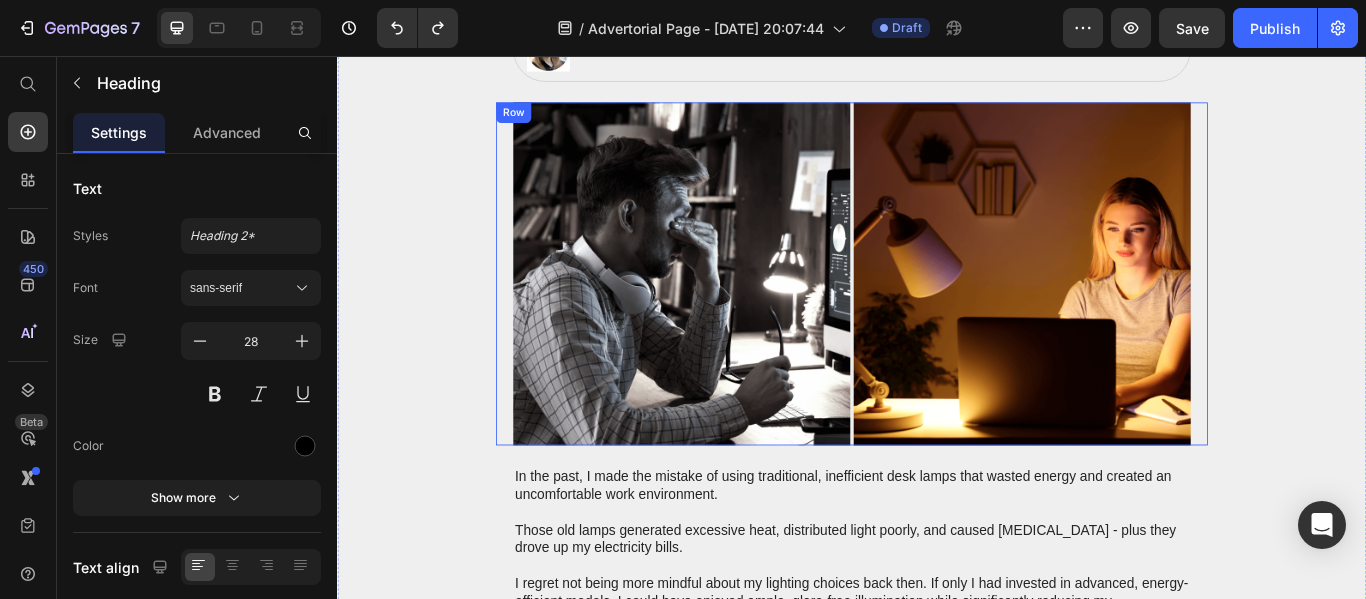 click on "Image Image Row" at bounding box center [937, 310] 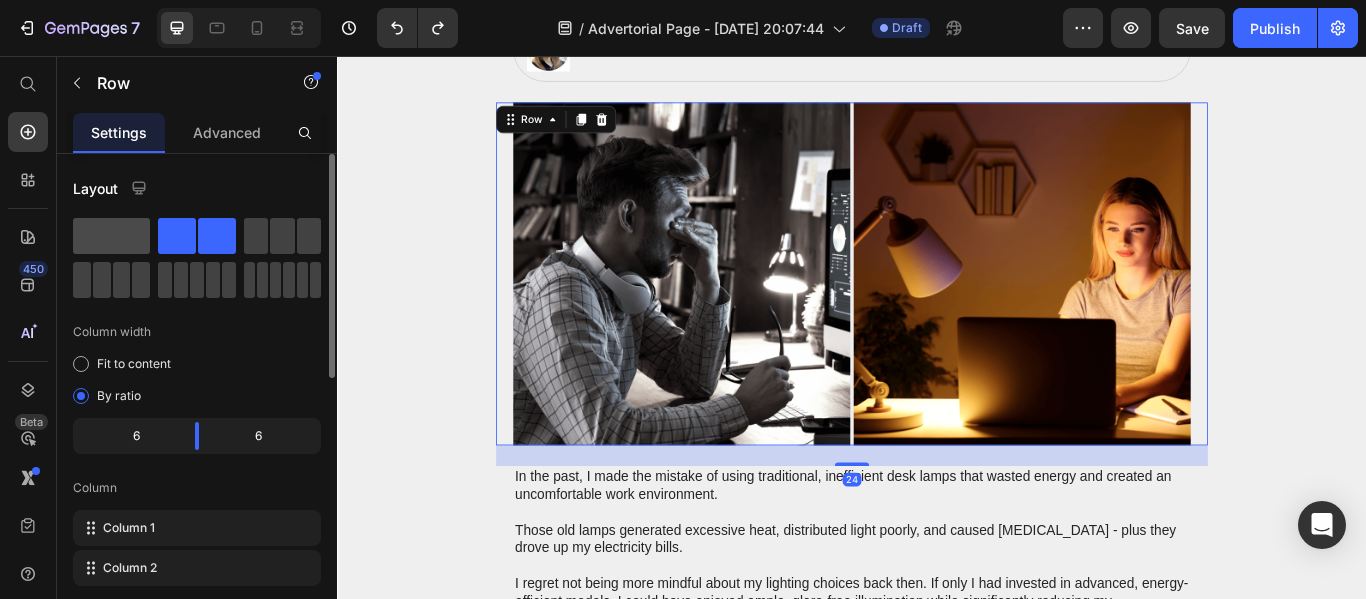 click 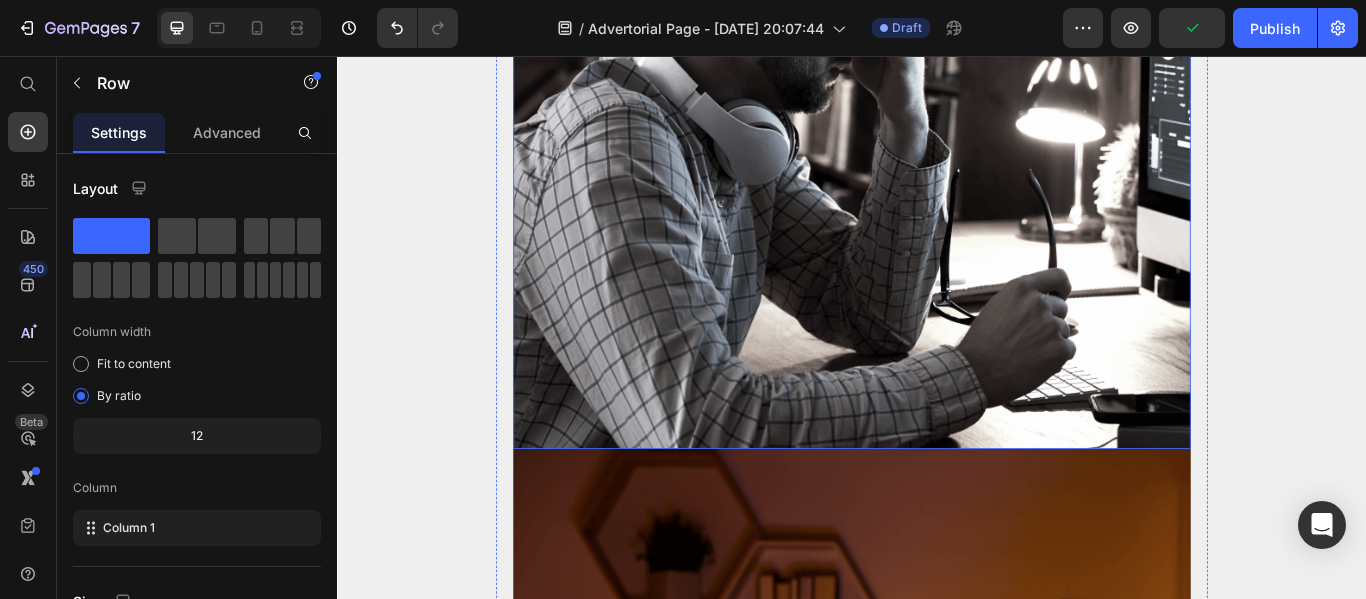 scroll, scrollTop: 900, scrollLeft: 0, axis: vertical 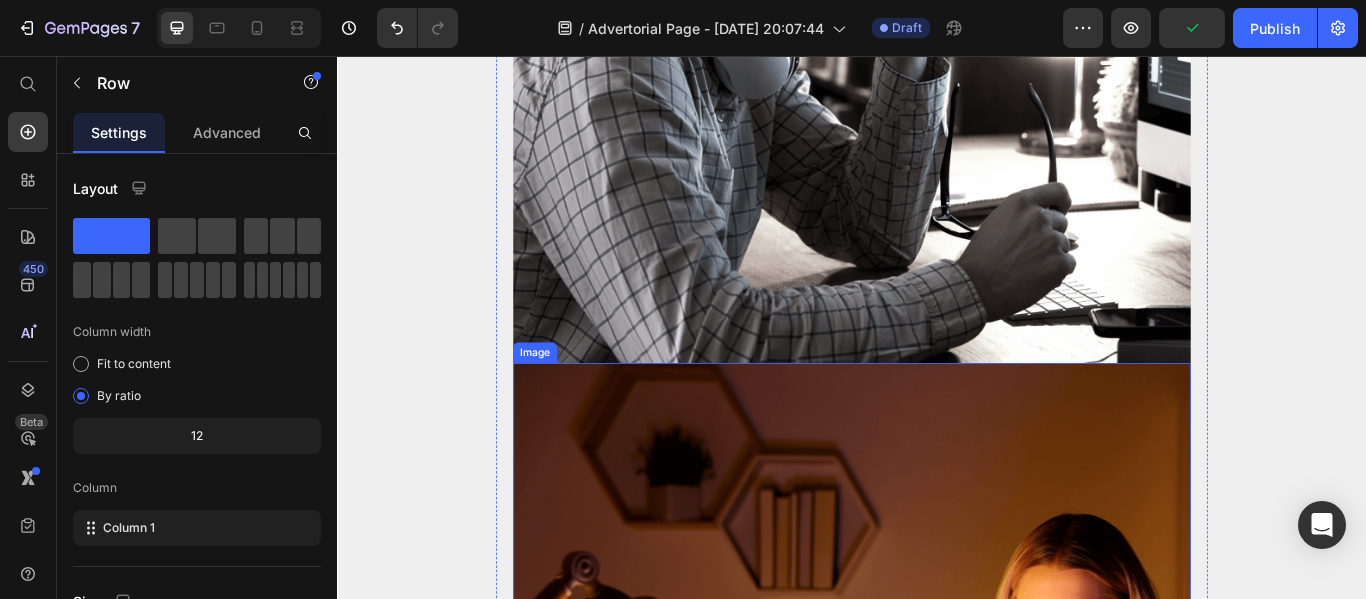 click at bounding box center [937, 816] 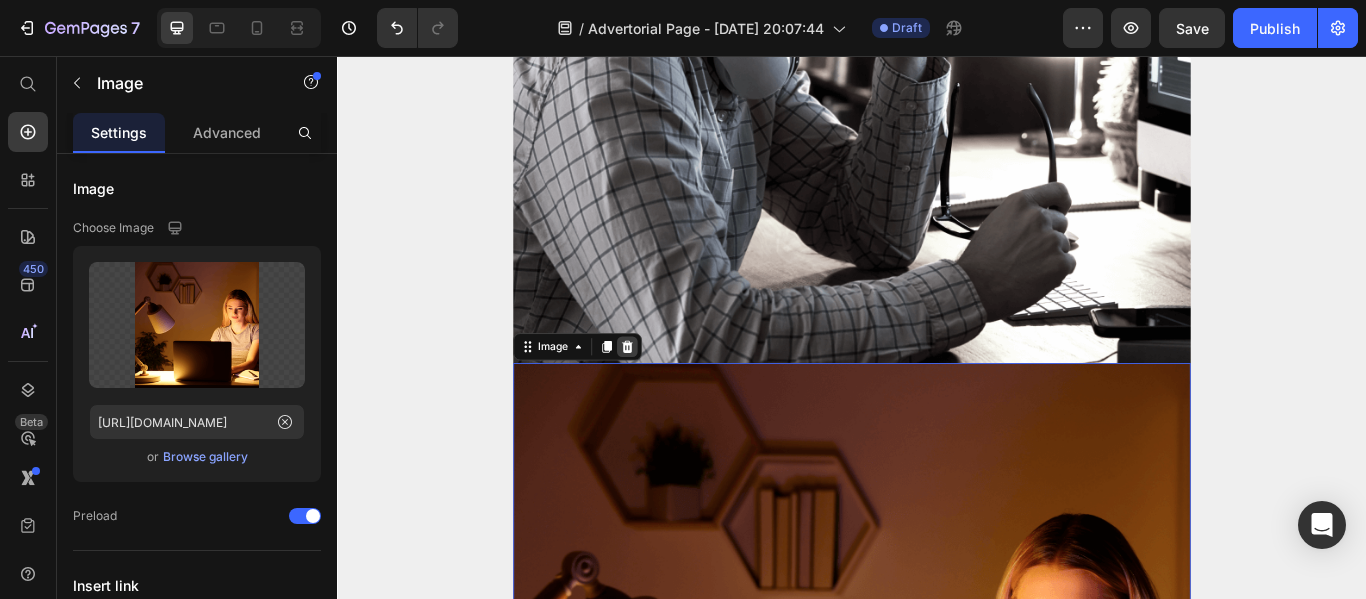 click at bounding box center (675, 395) 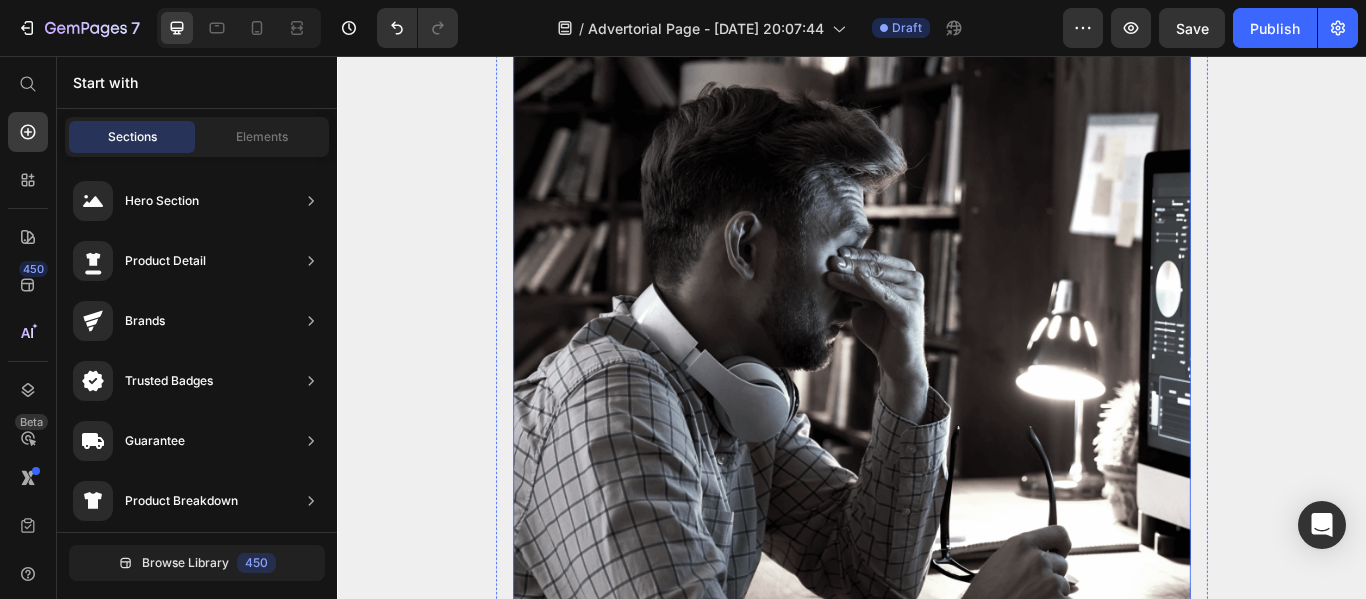 scroll, scrollTop: 400, scrollLeft: 0, axis: vertical 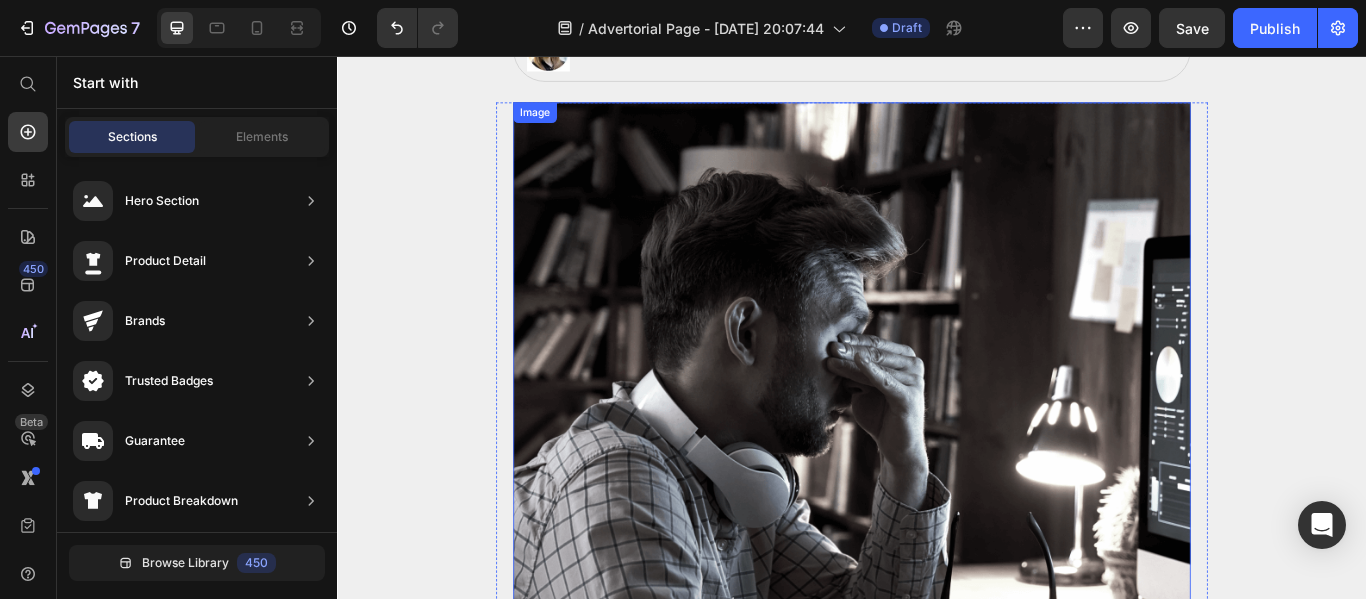 click at bounding box center (937, 512) 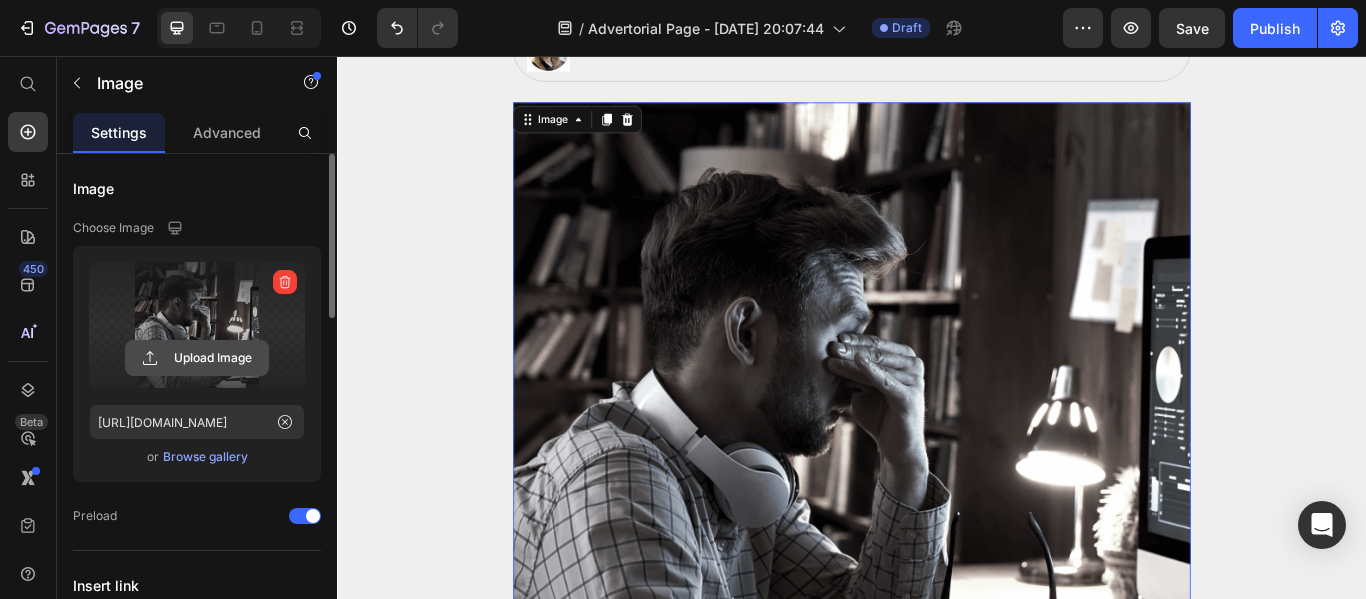 click 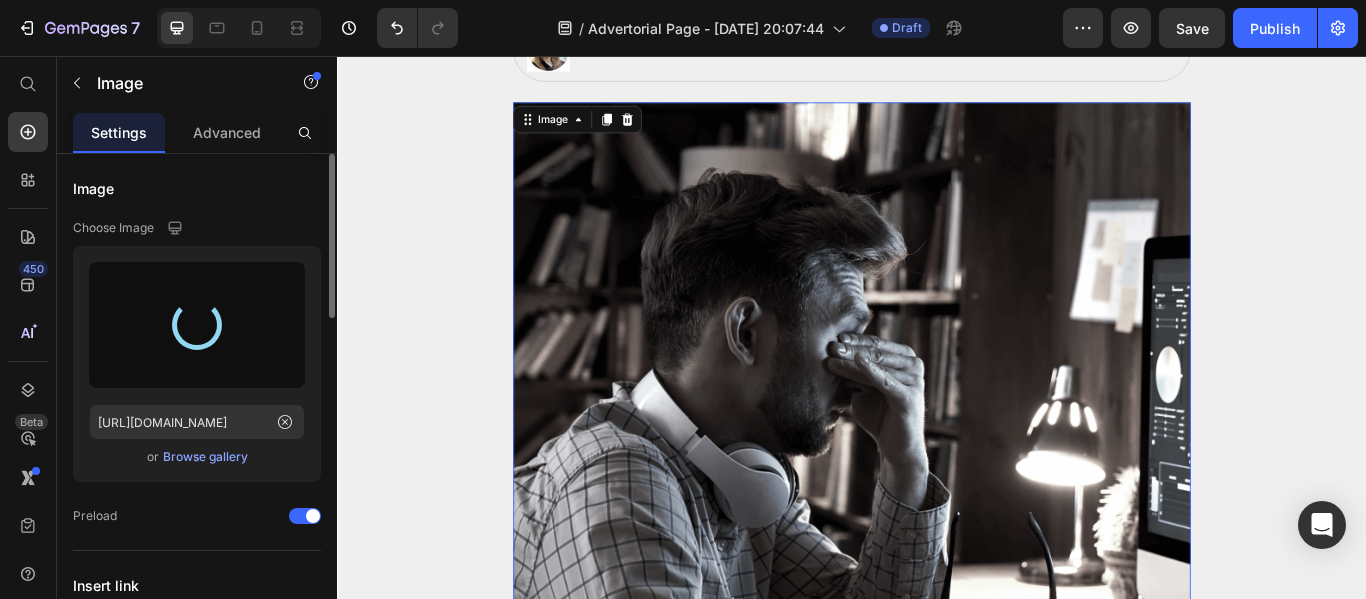type on "[URL][DOMAIN_NAME]" 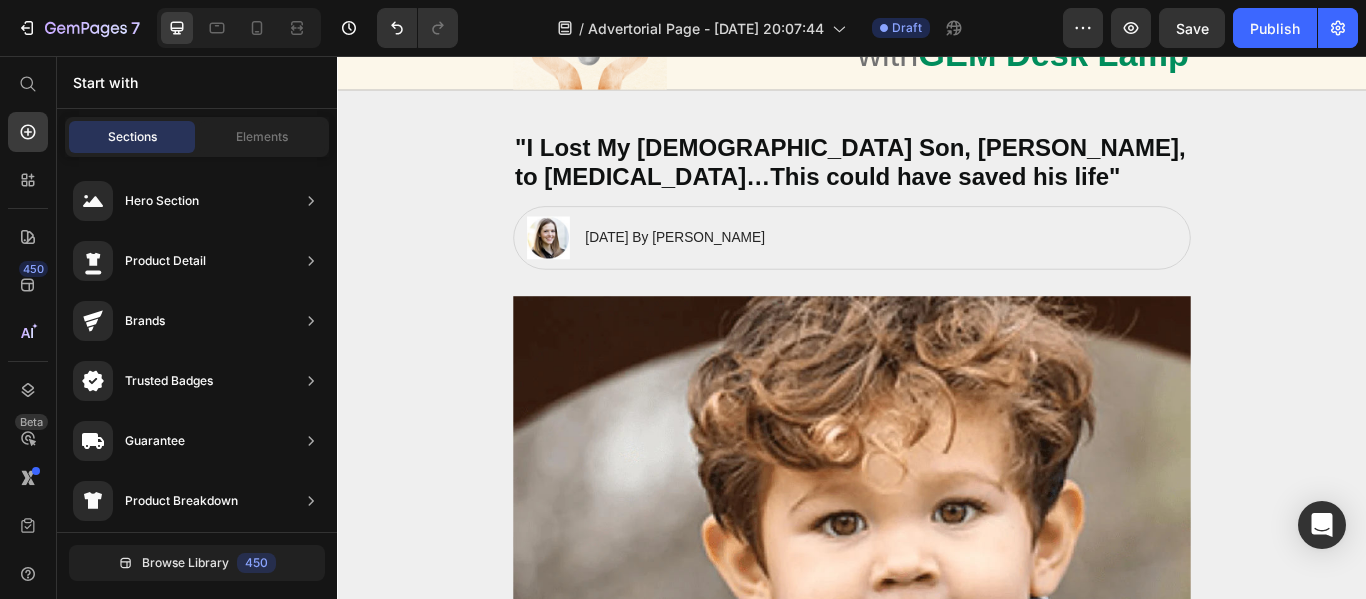 scroll, scrollTop: 275, scrollLeft: 0, axis: vertical 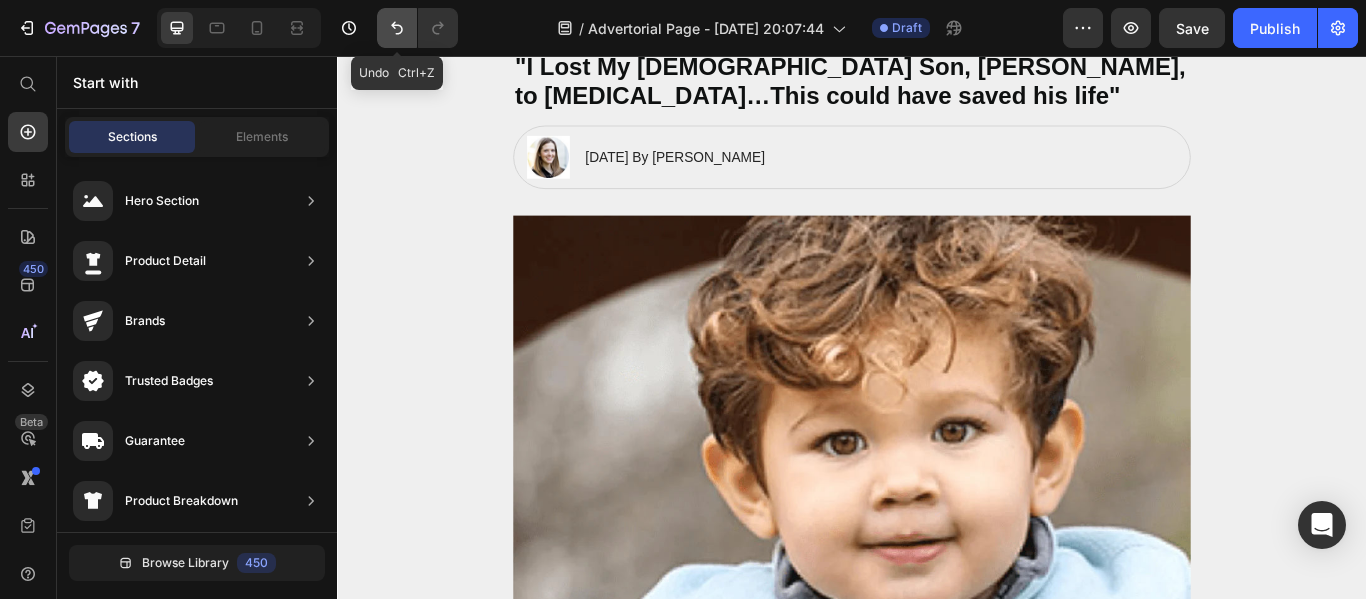 click 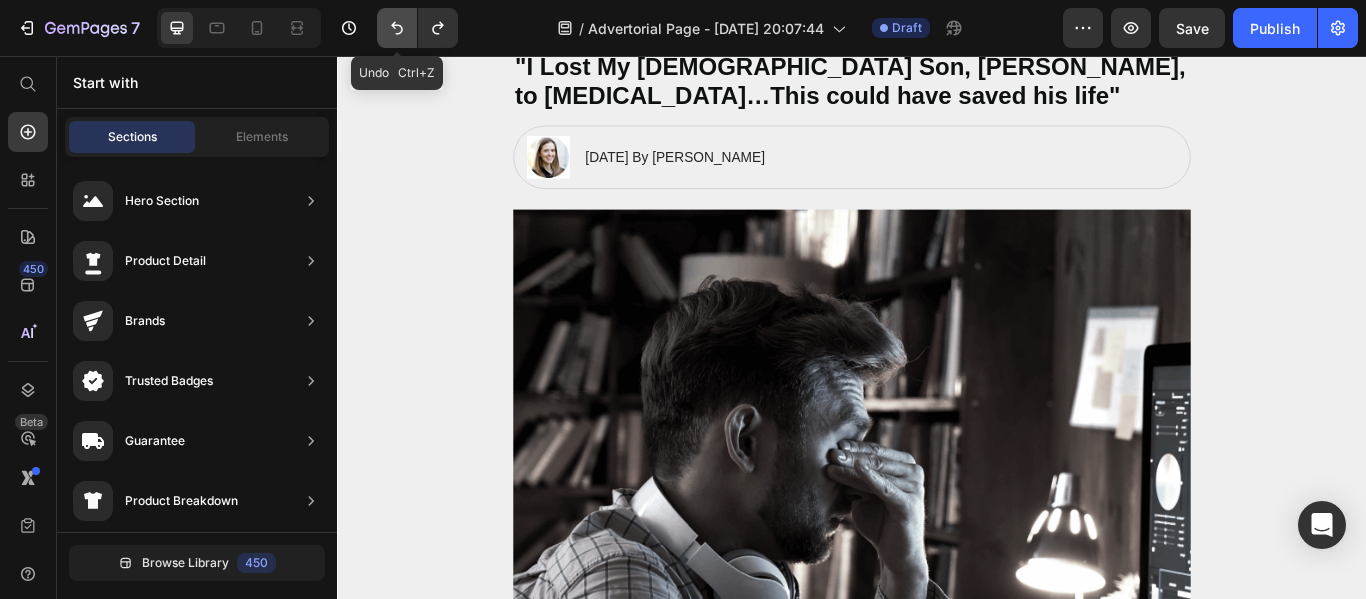 click 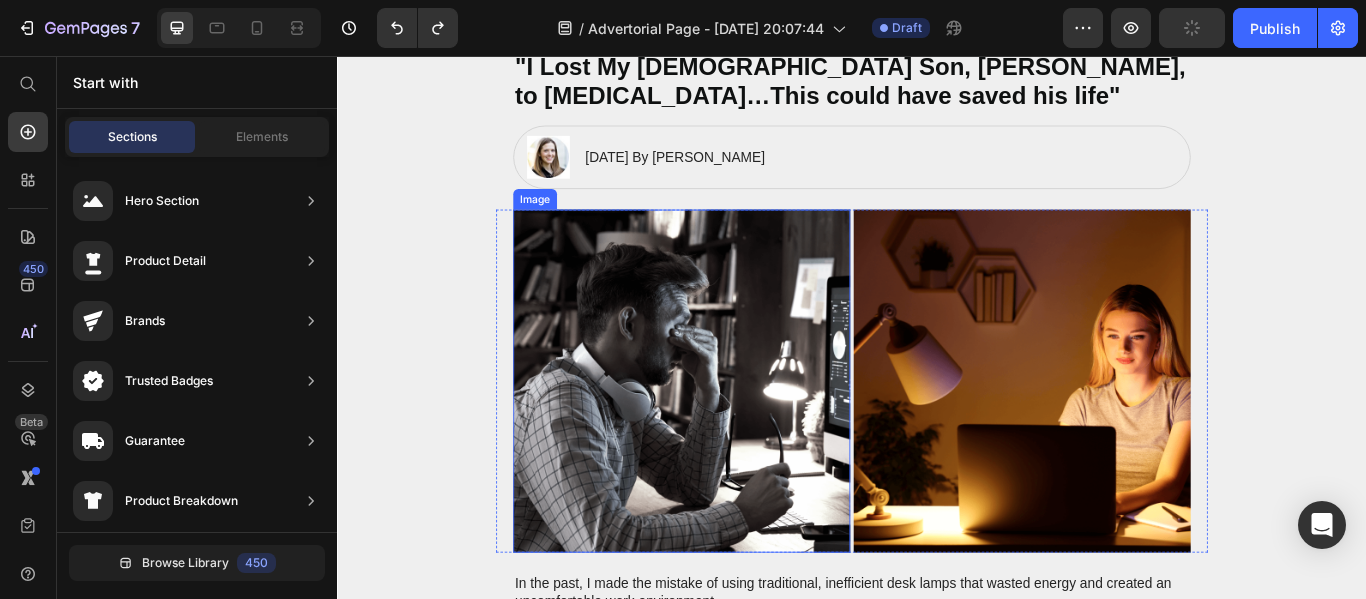 click at bounding box center [738, 435] 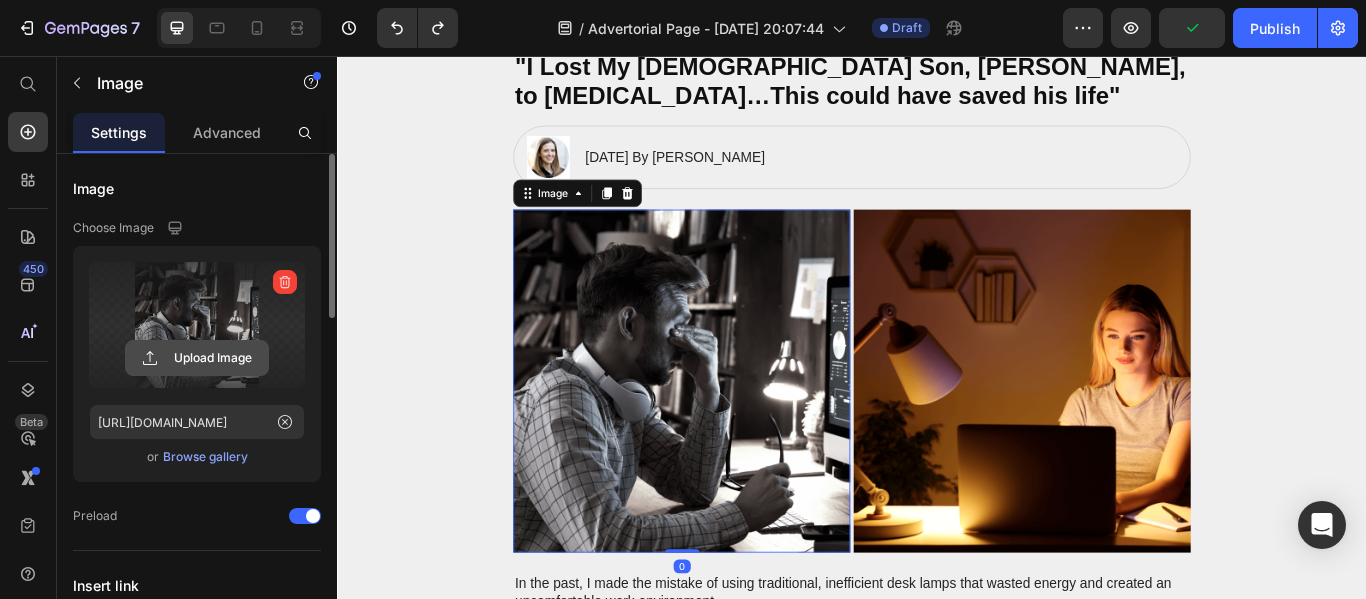 click 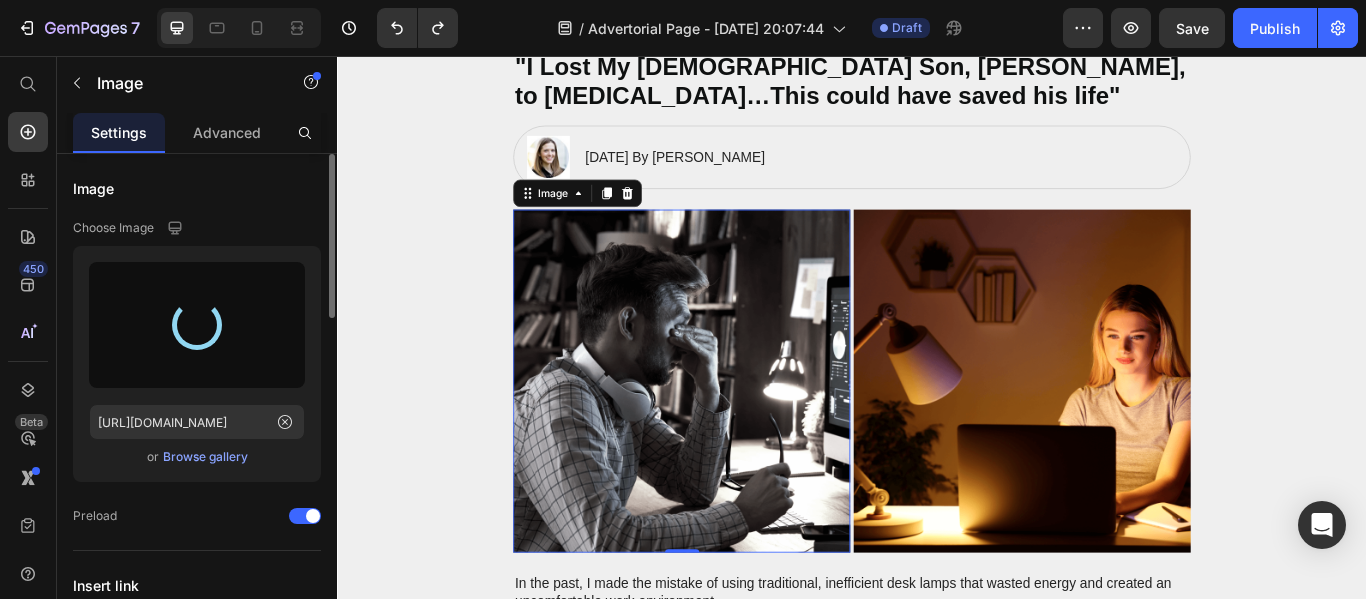 type on "[URL][DOMAIN_NAME]" 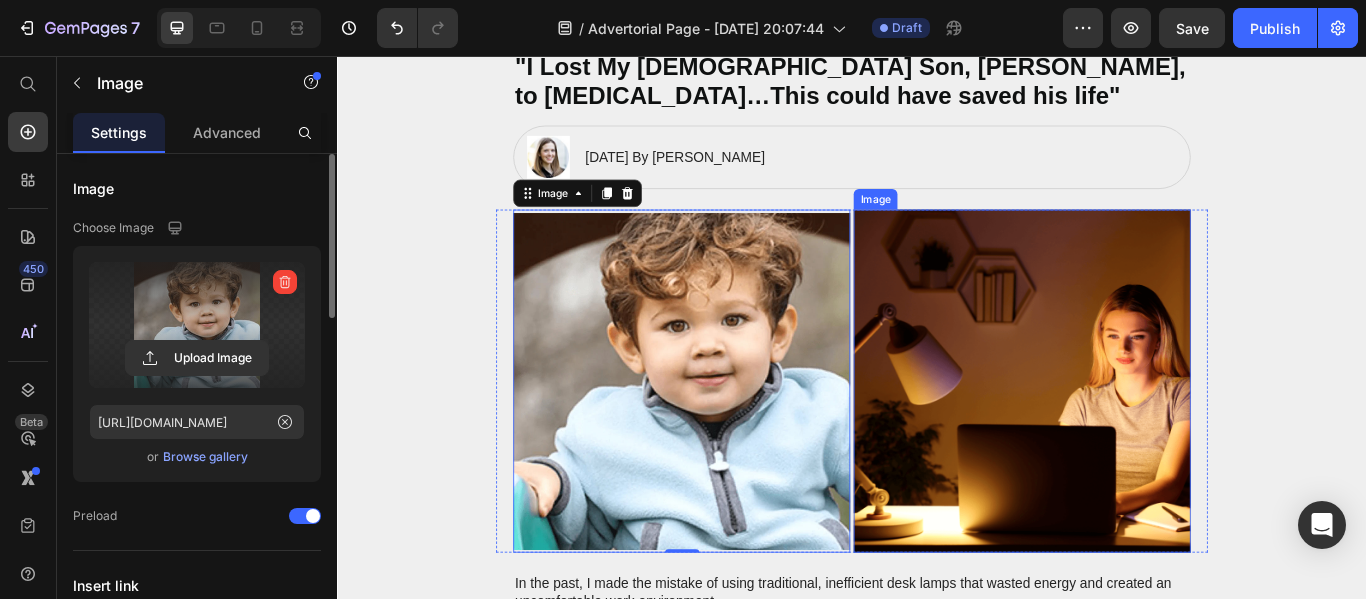 click at bounding box center [1135, 435] 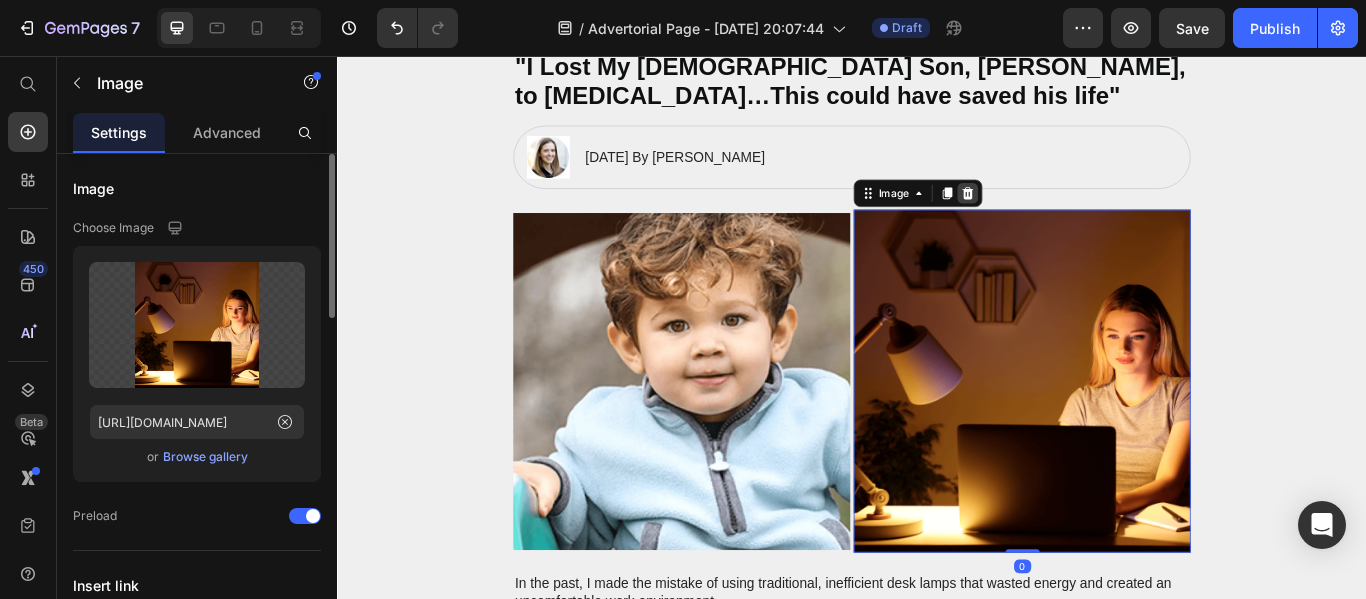 click 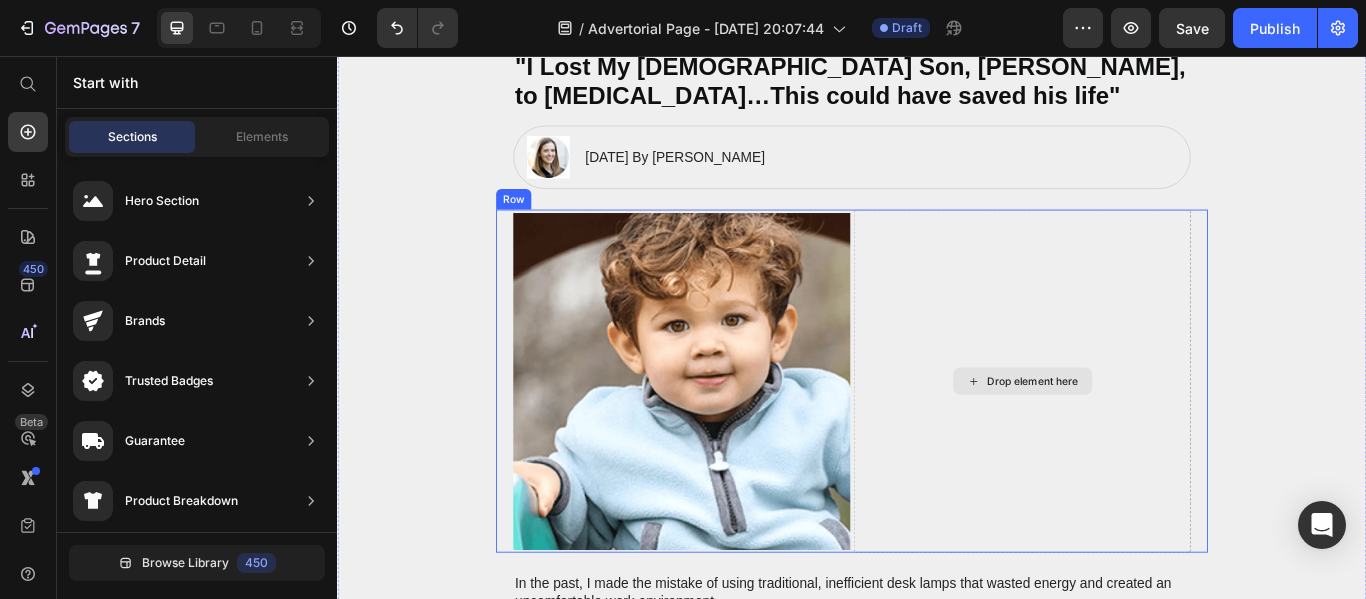click on "Drop element here" at bounding box center [1135, 435] 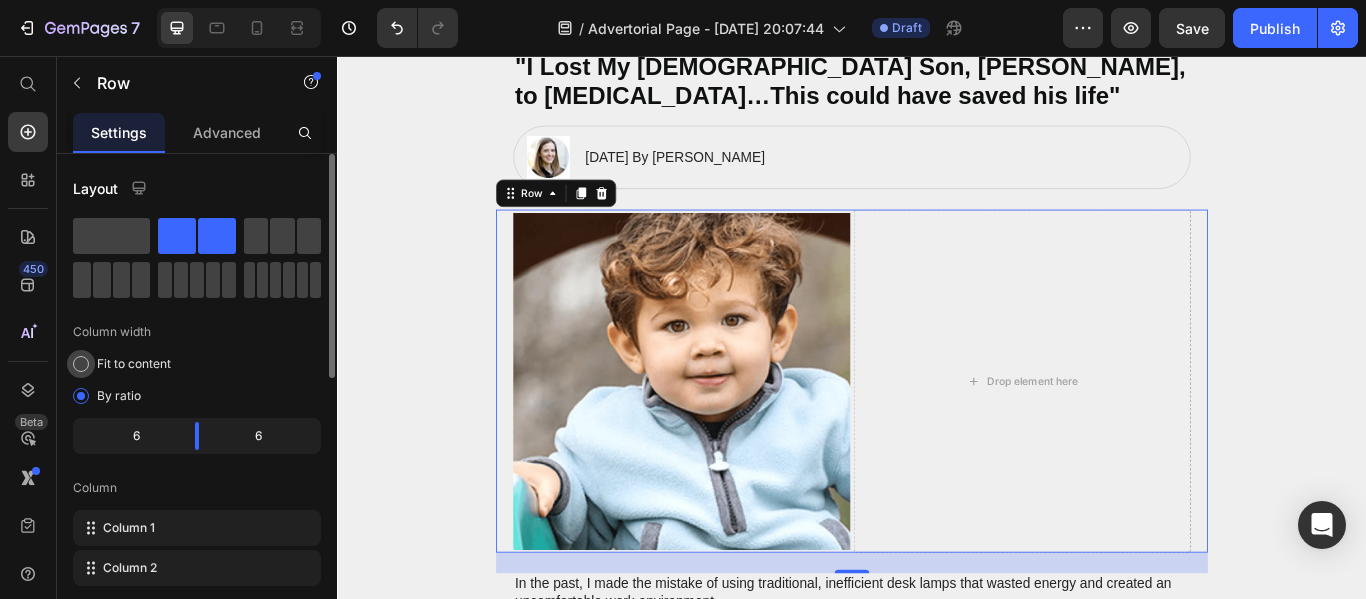 click on "Fit to content" at bounding box center (134, 364) 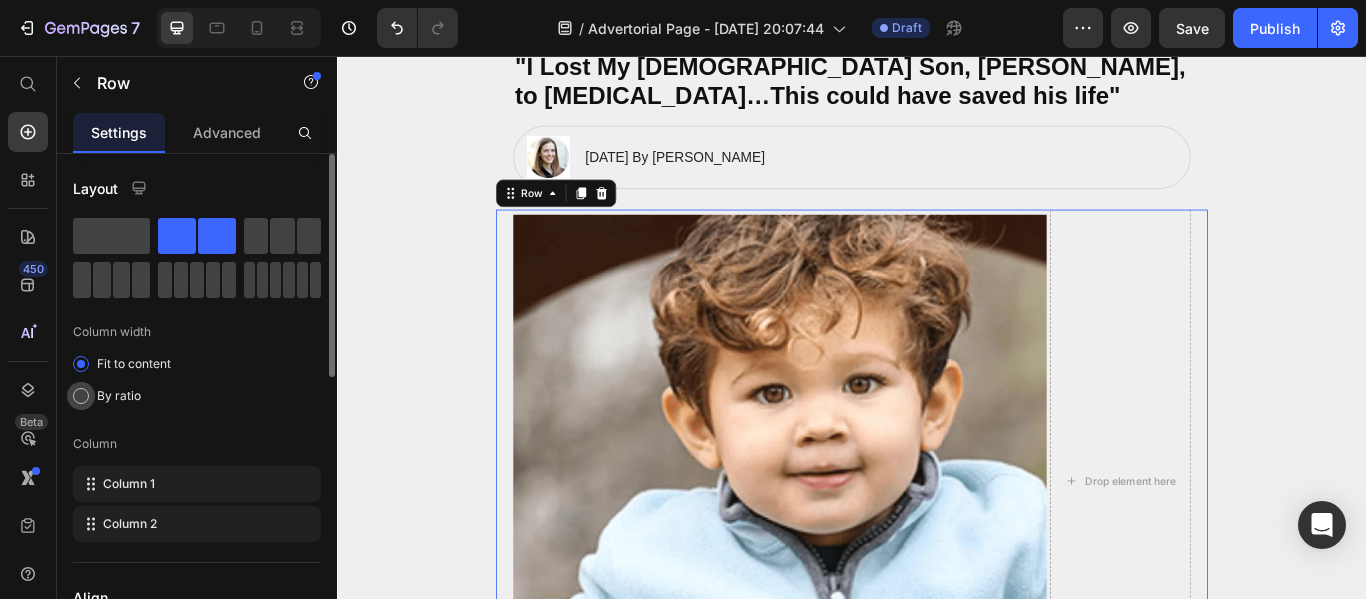 click on "By ratio" at bounding box center (119, 396) 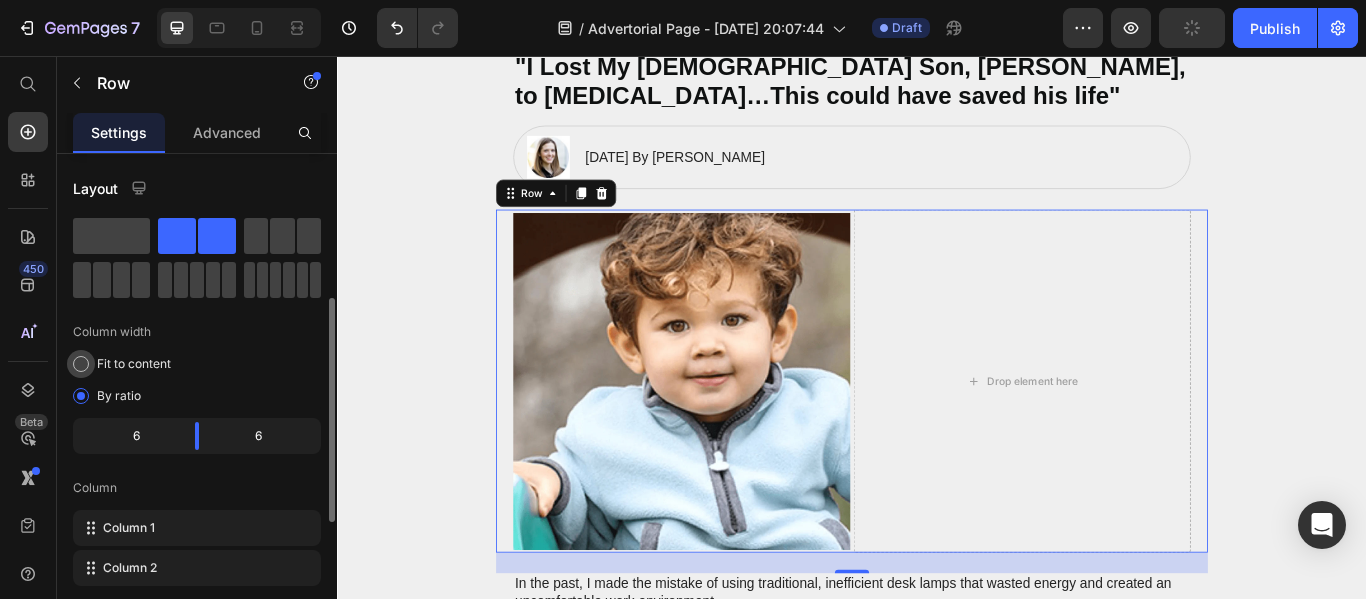 scroll, scrollTop: 200, scrollLeft: 0, axis: vertical 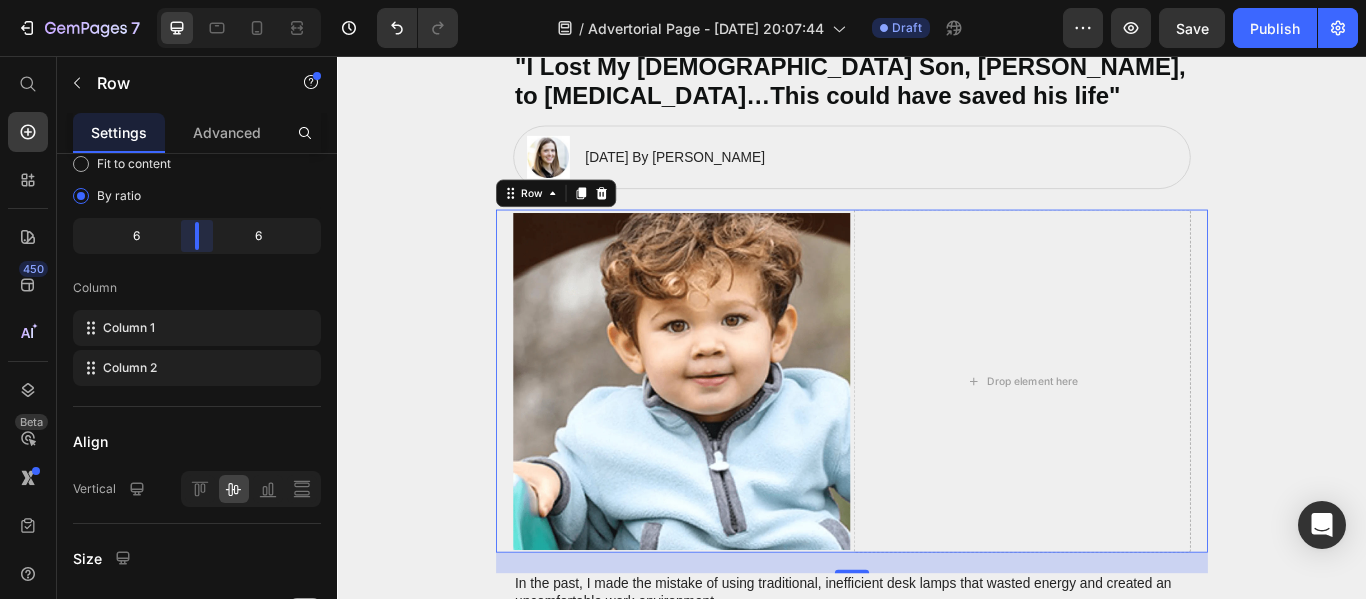 drag, startPoint x: 196, startPoint y: 242, endPoint x: 195, endPoint y: 258, distance: 16.03122 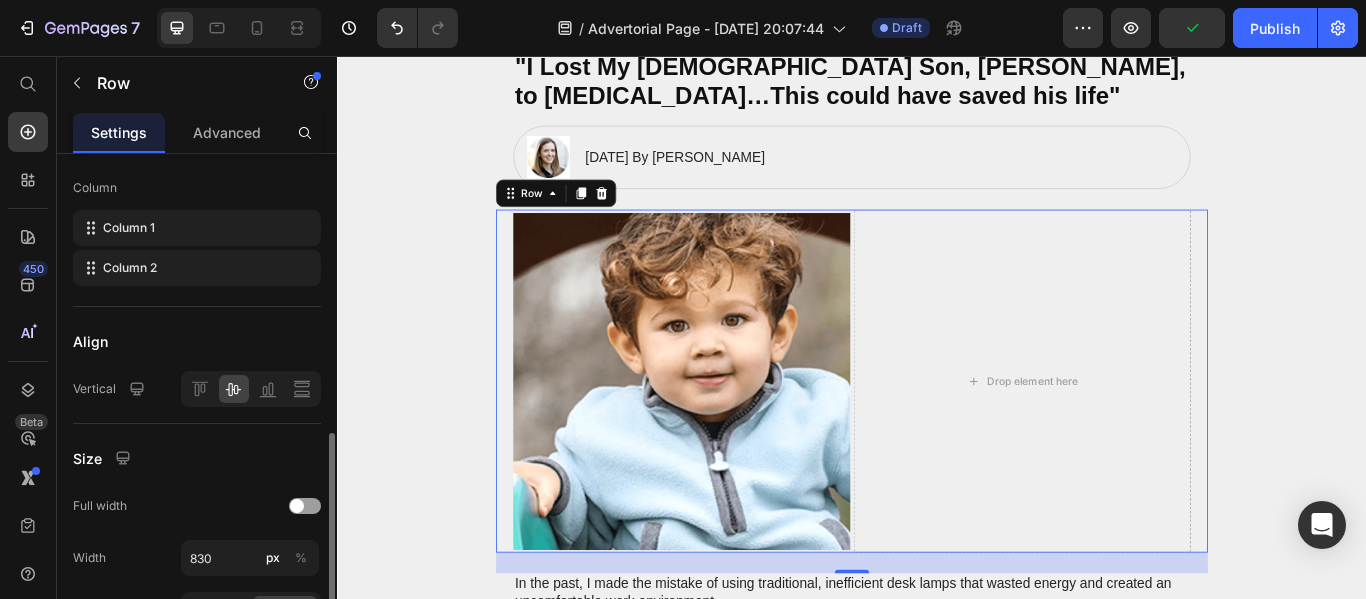 scroll, scrollTop: 500, scrollLeft: 0, axis: vertical 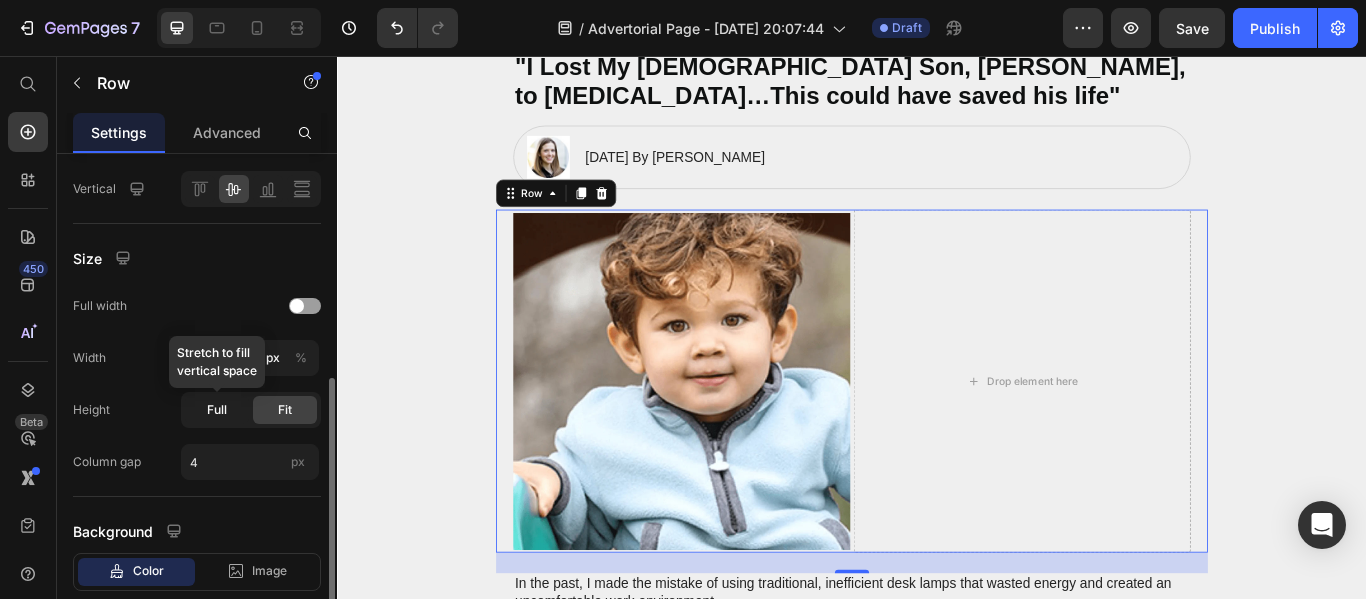 click on "Full" 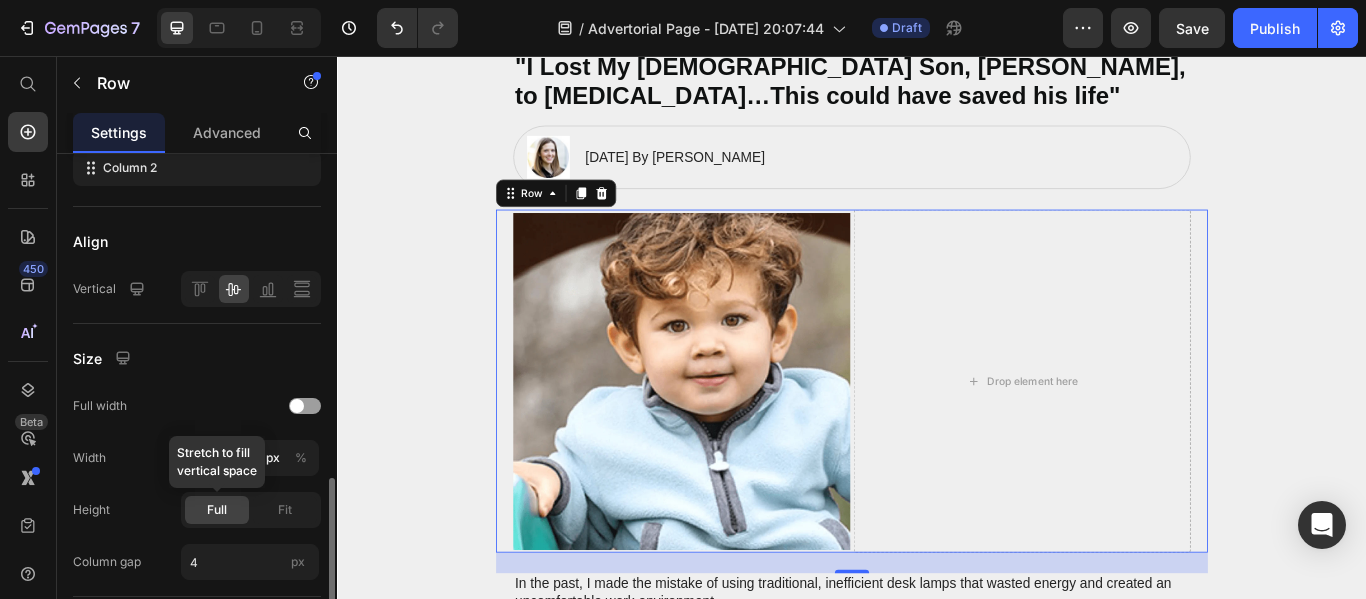 scroll, scrollTop: 500, scrollLeft: 0, axis: vertical 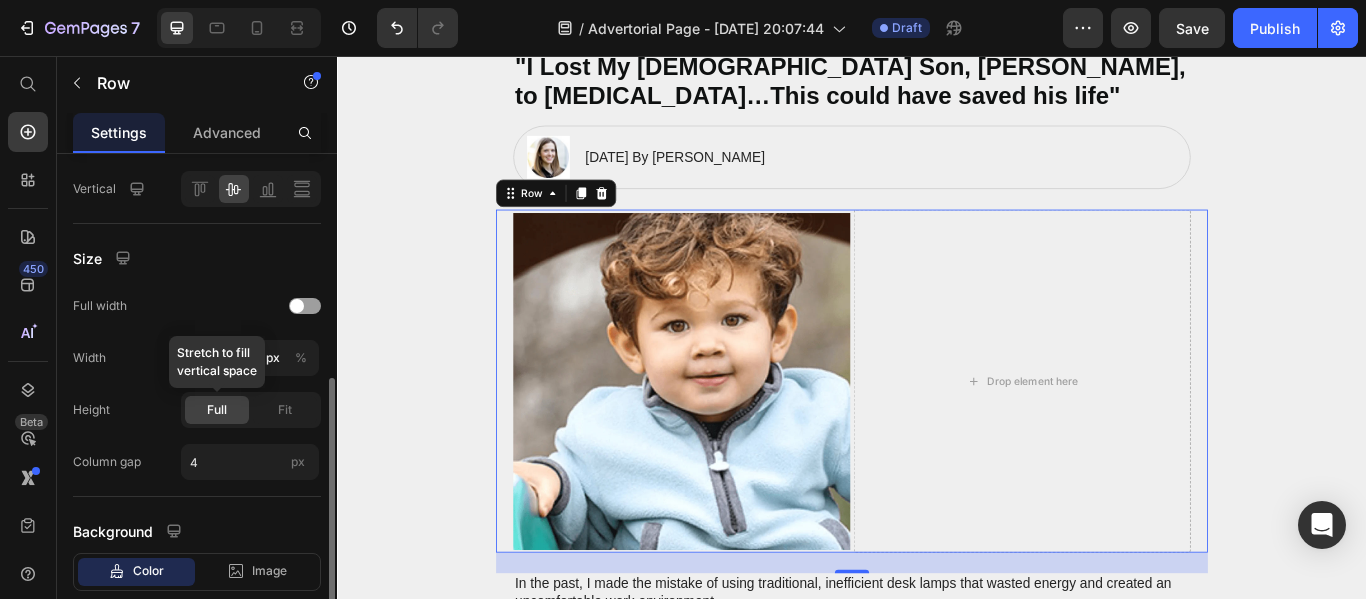 click on "Full" 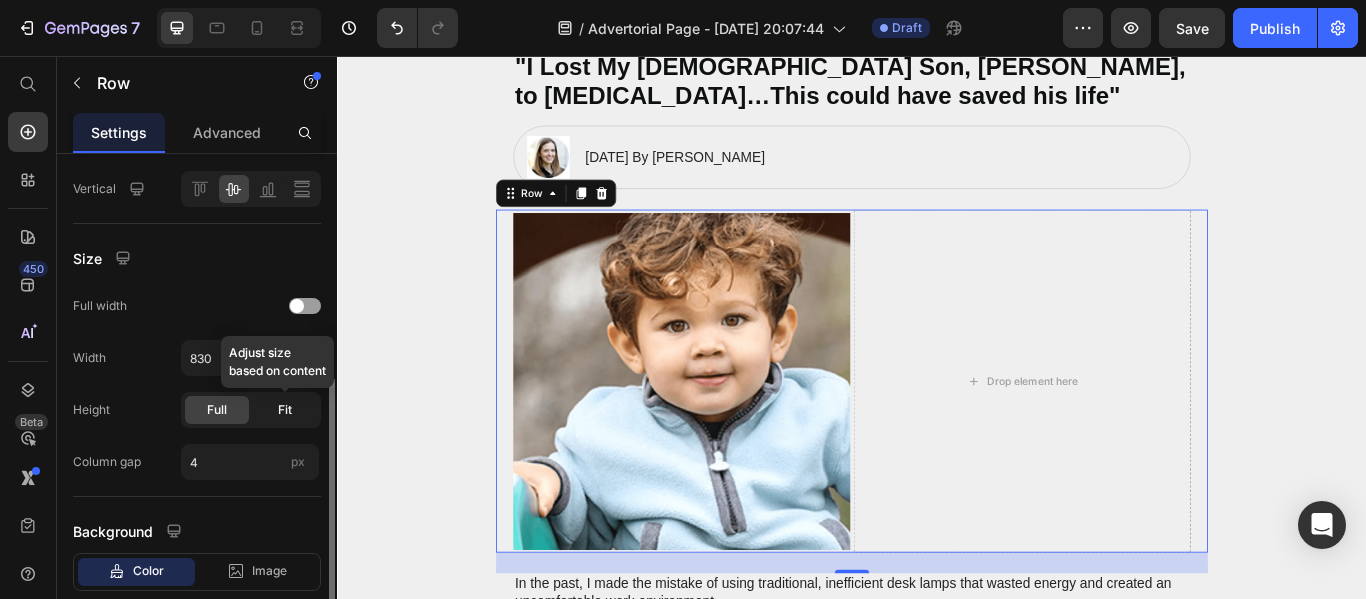 click on "Fit" 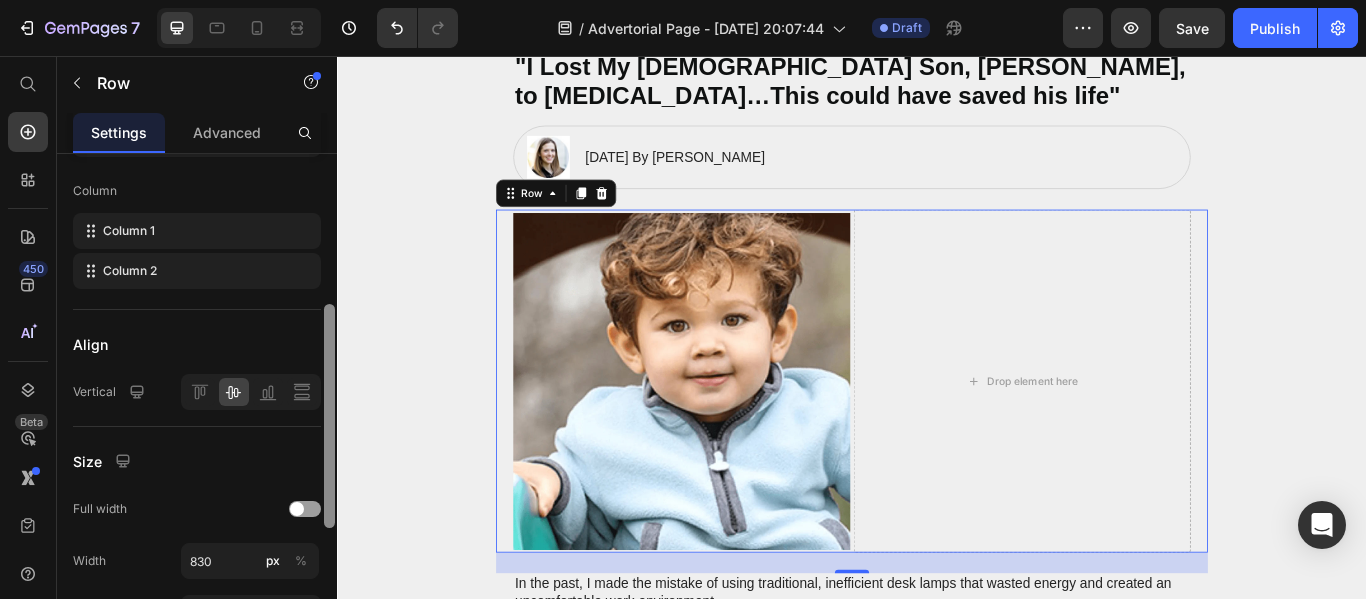 scroll, scrollTop: 271, scrollLeft: 0, axis: vertical 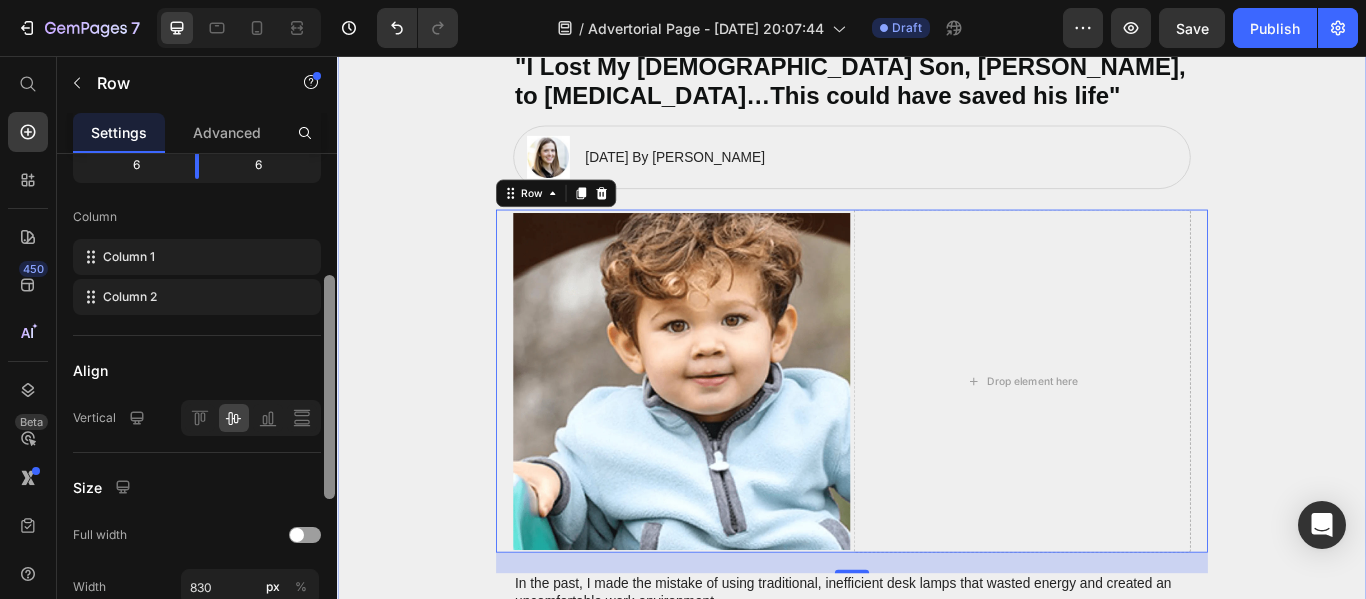 drag, startPoint x: 667, startPoint y: 496, endPoint x: 346, endPoint y: 317, distance: 367.53503 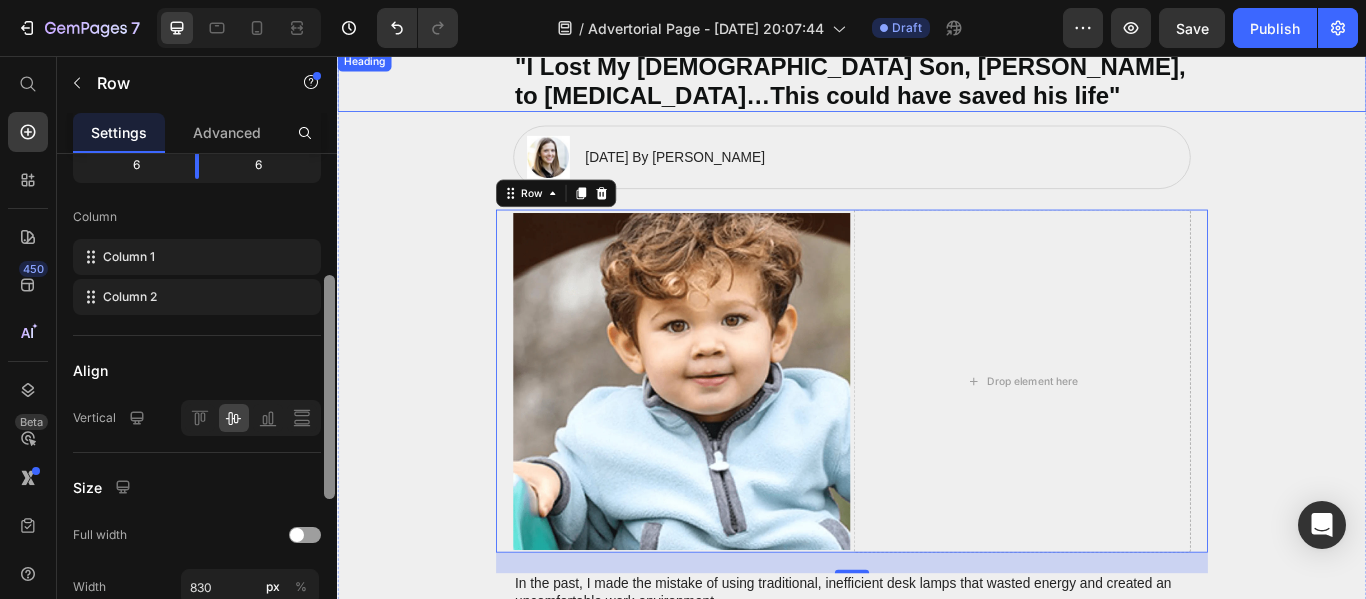 scroll, scrollTop: 0, scrollLeft: 0, axis: both 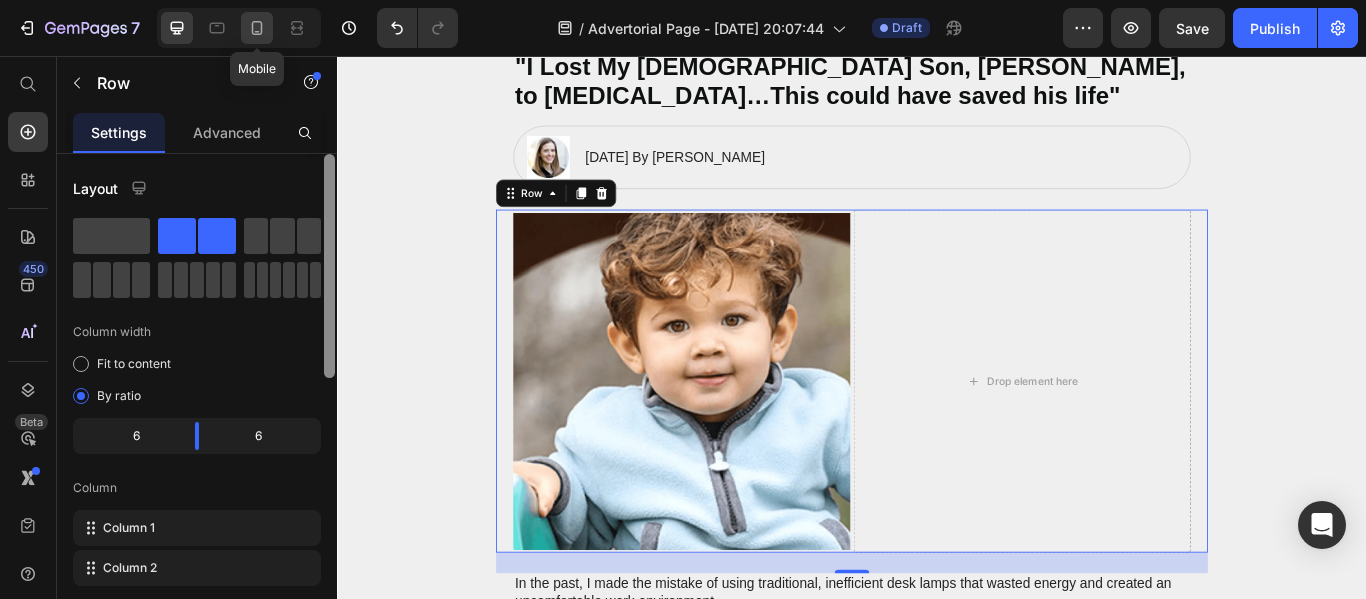 click 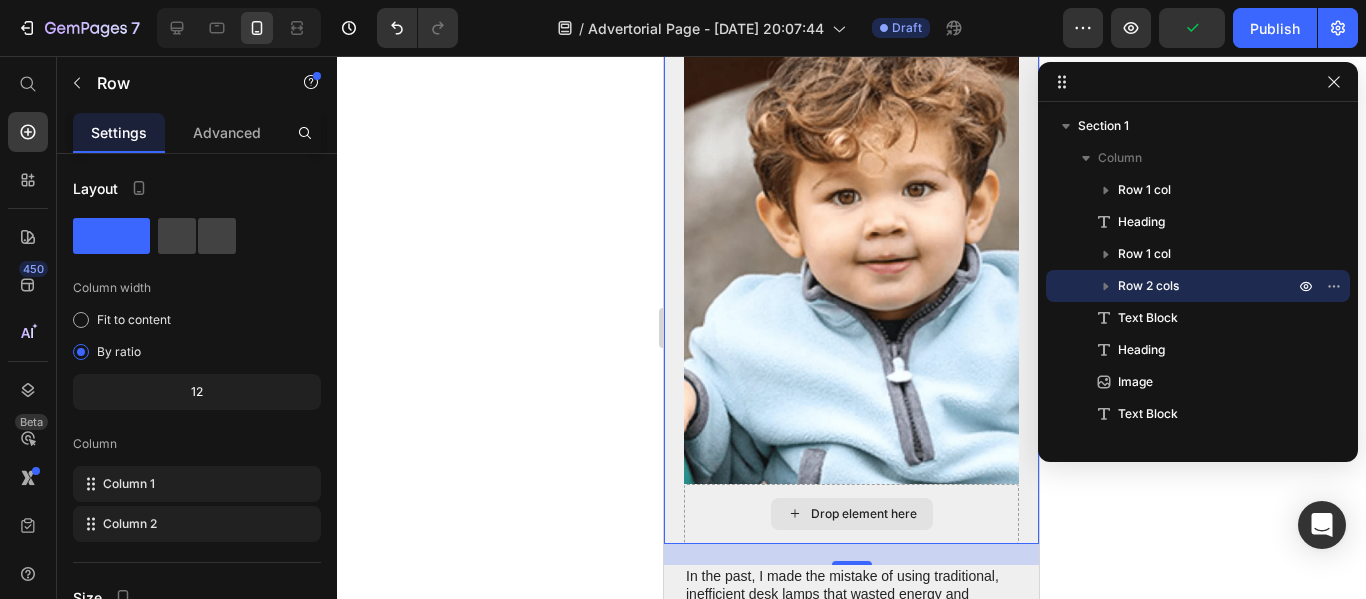 scroll, scrollTop: 155, scrollLeft: 0, axis: vertical 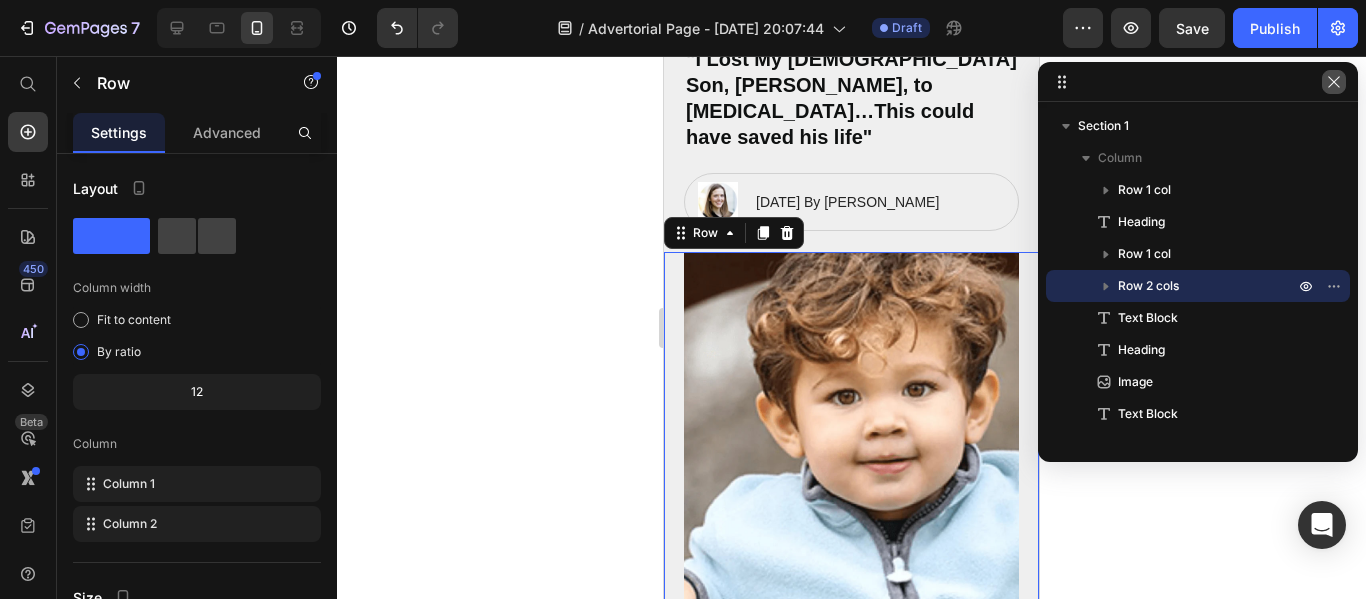 click 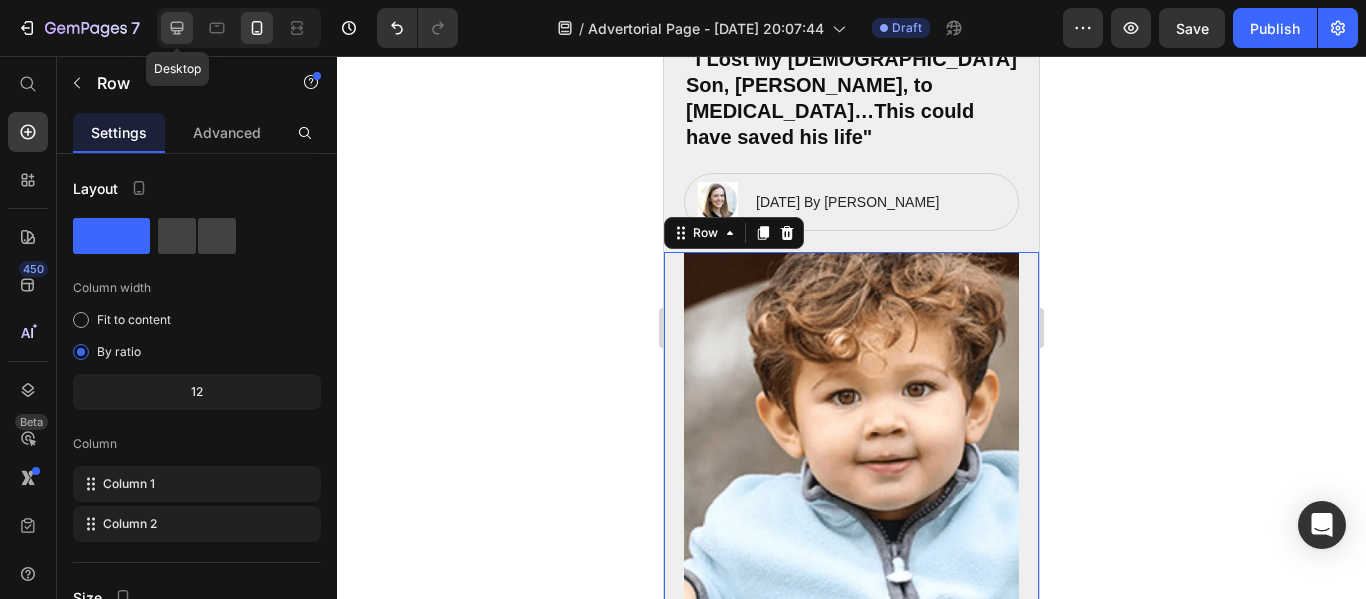 click 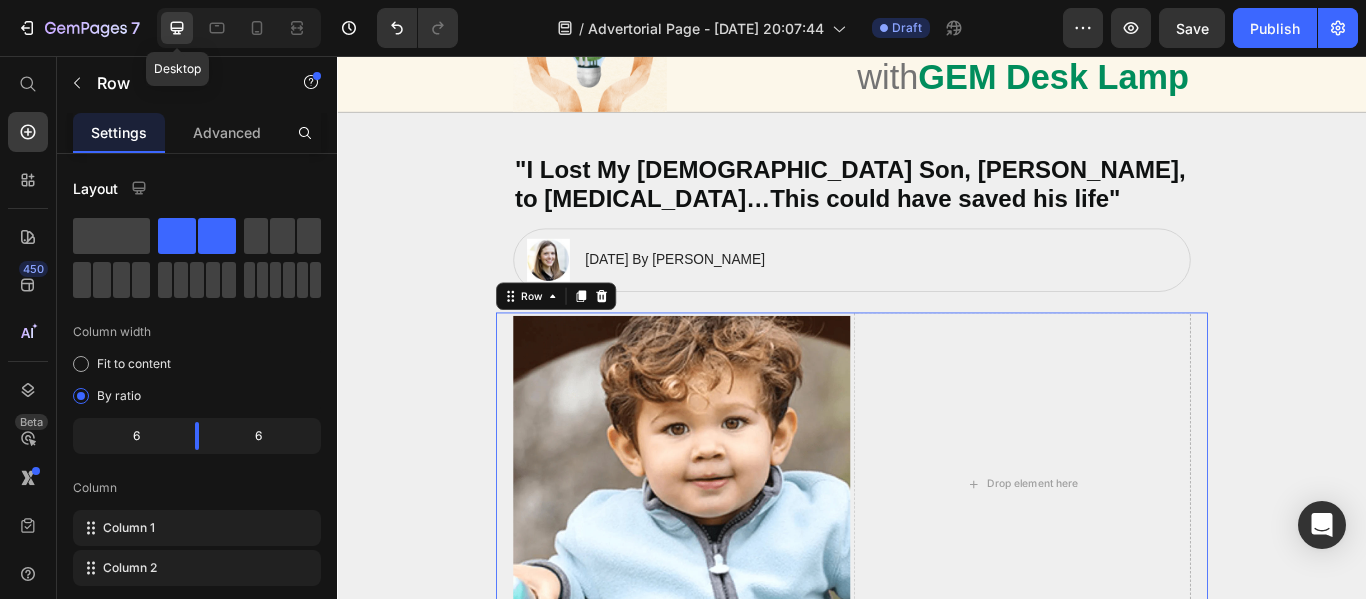 scroll, scrollTop: 384, scrollLeft: 0, axis: vertical 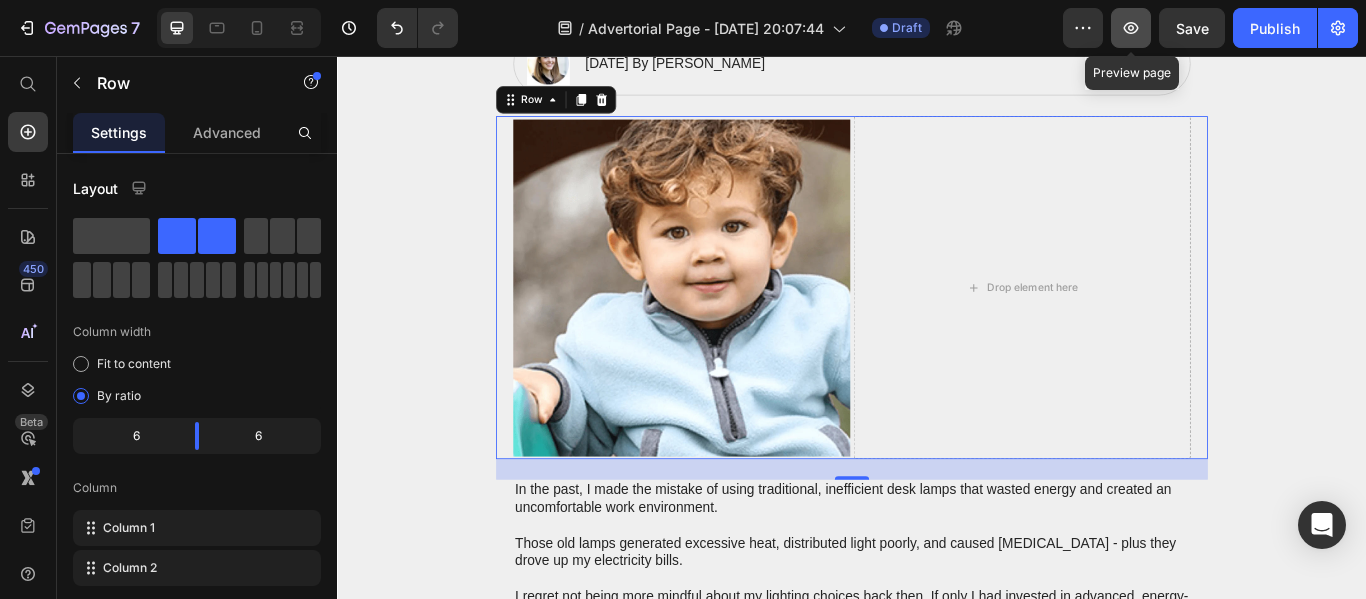 click 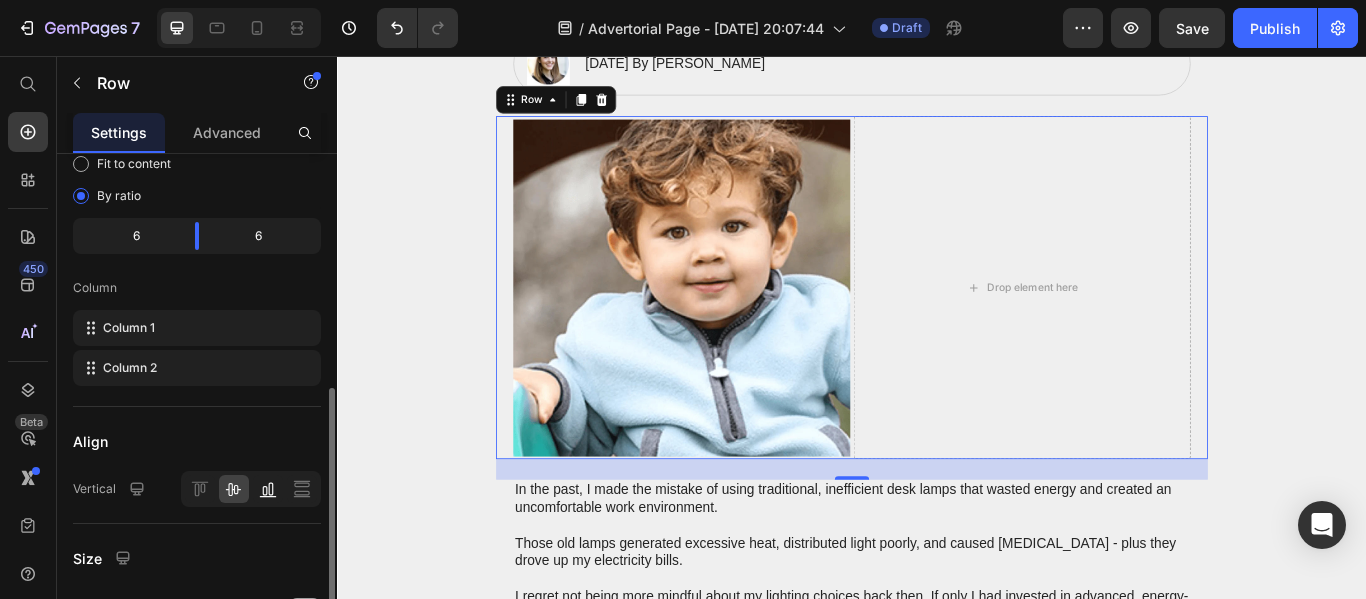 scroll, scrollTop: 300, scrollLeft: 0, axis: vertical 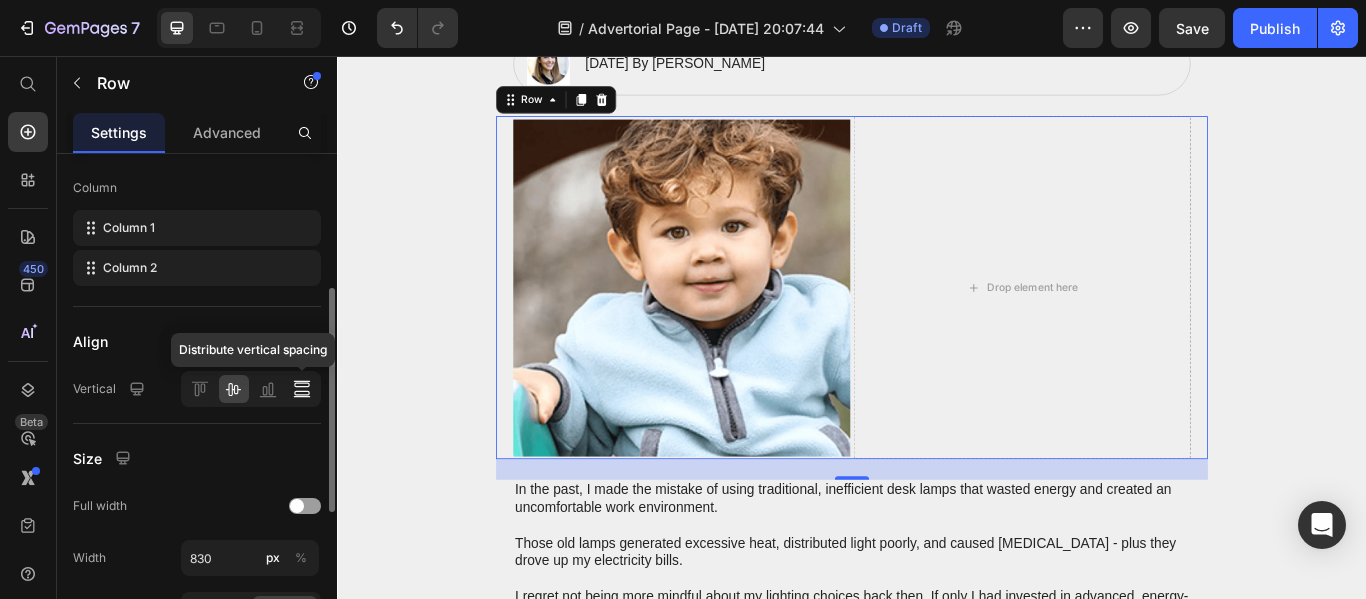 click 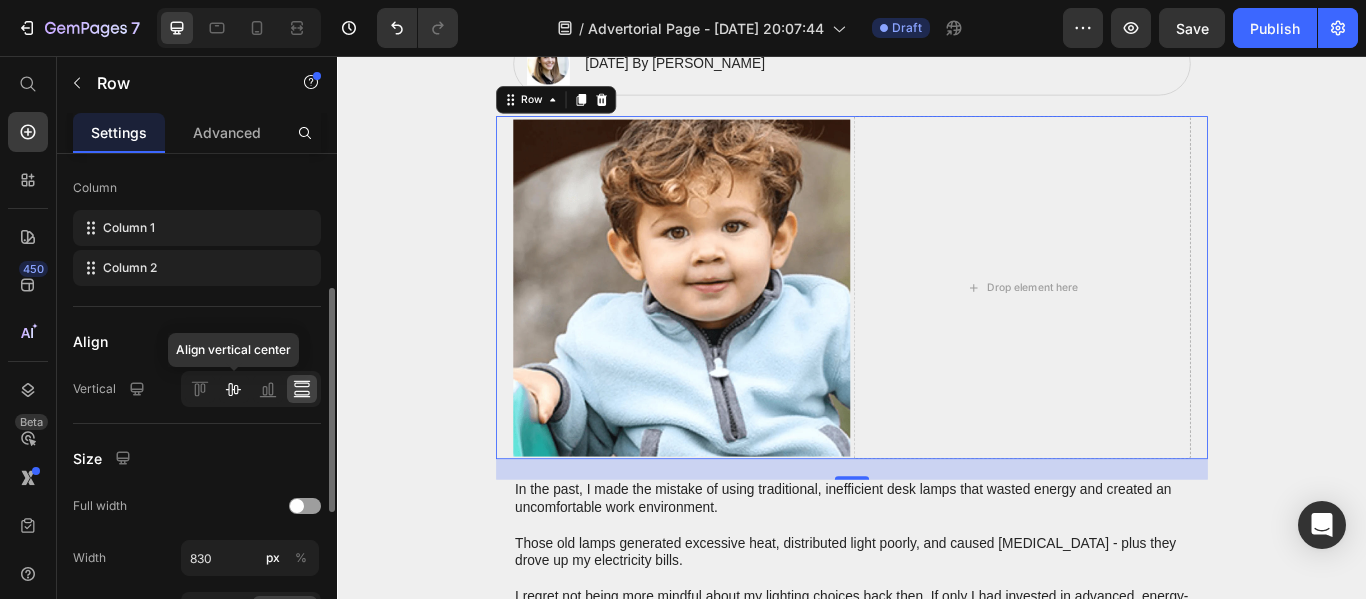 click 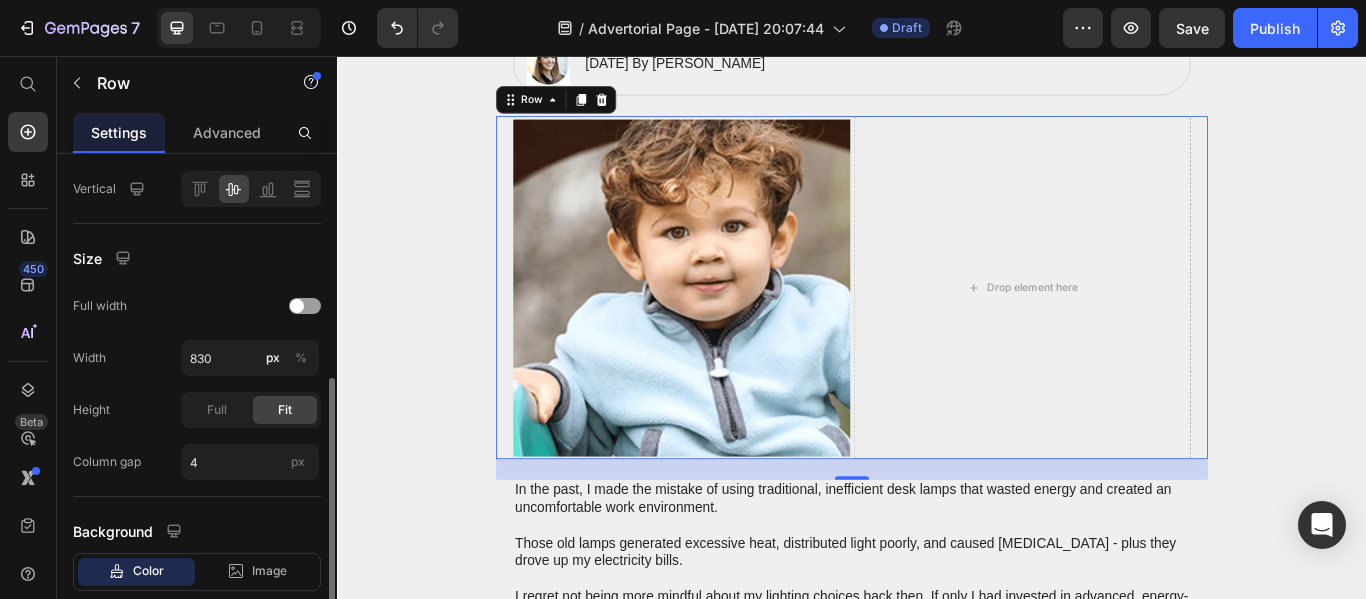 scroll, scrollTop: 400, scrollLeft: 0, axis: vertical 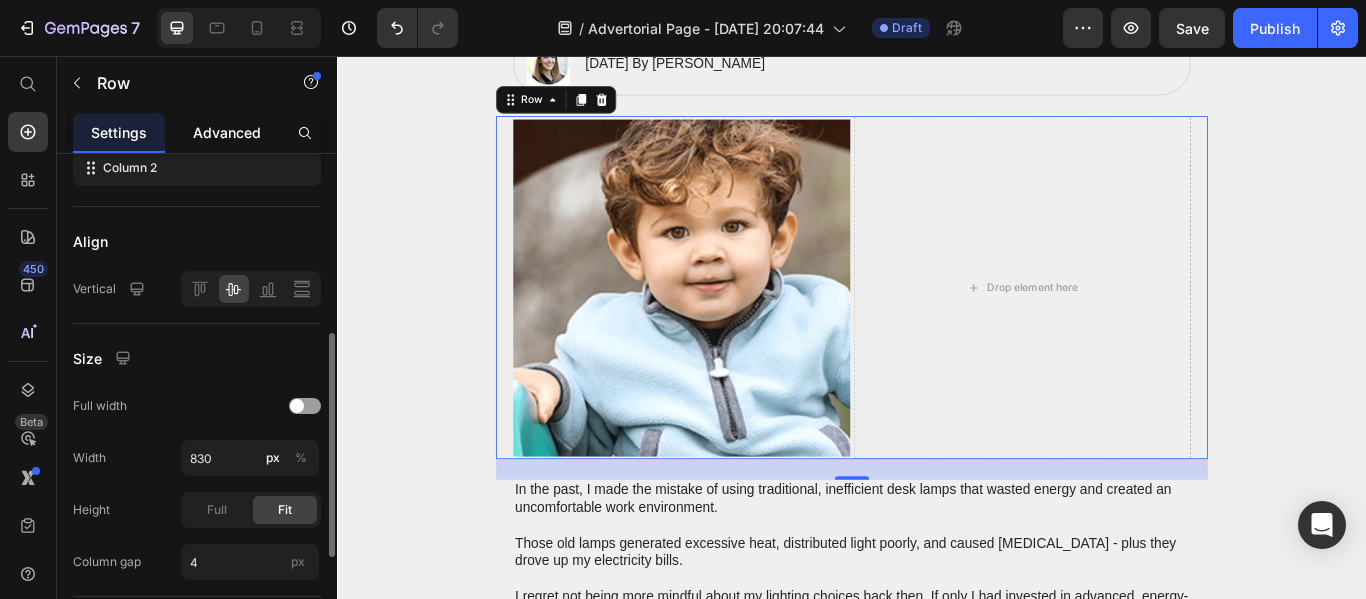 click on "Advanced" at bounding box center (227, 132) 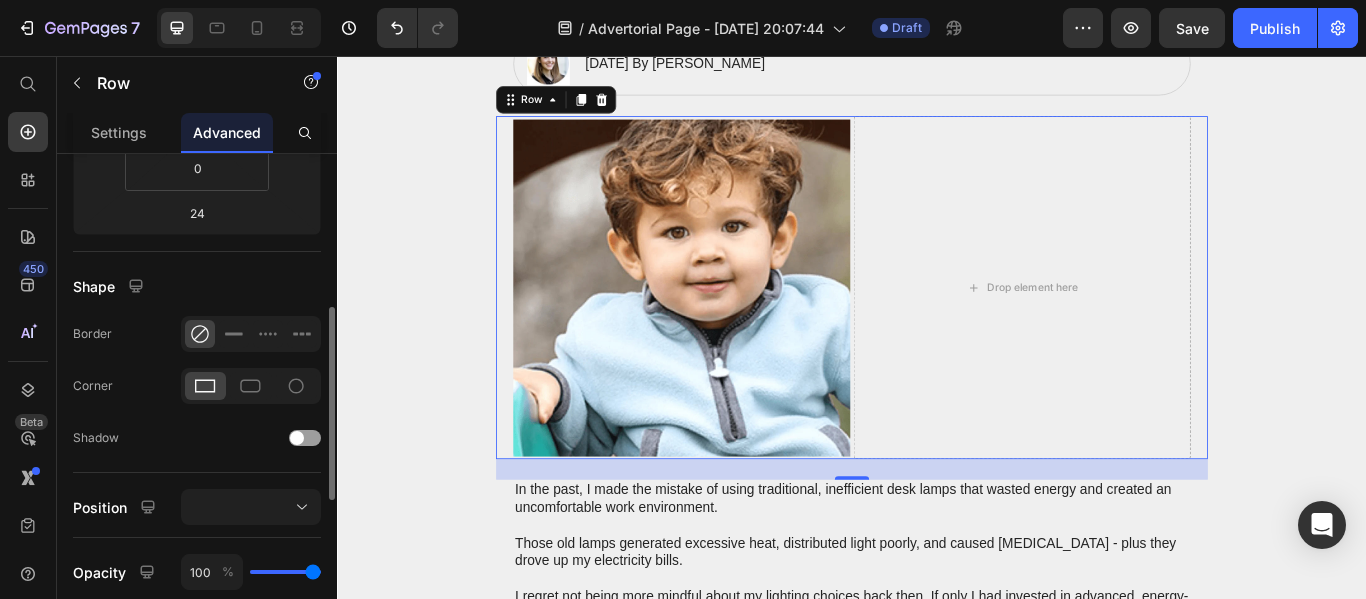 scroll, scrollTop: 500, scrollLeft: 0, axis: vertical 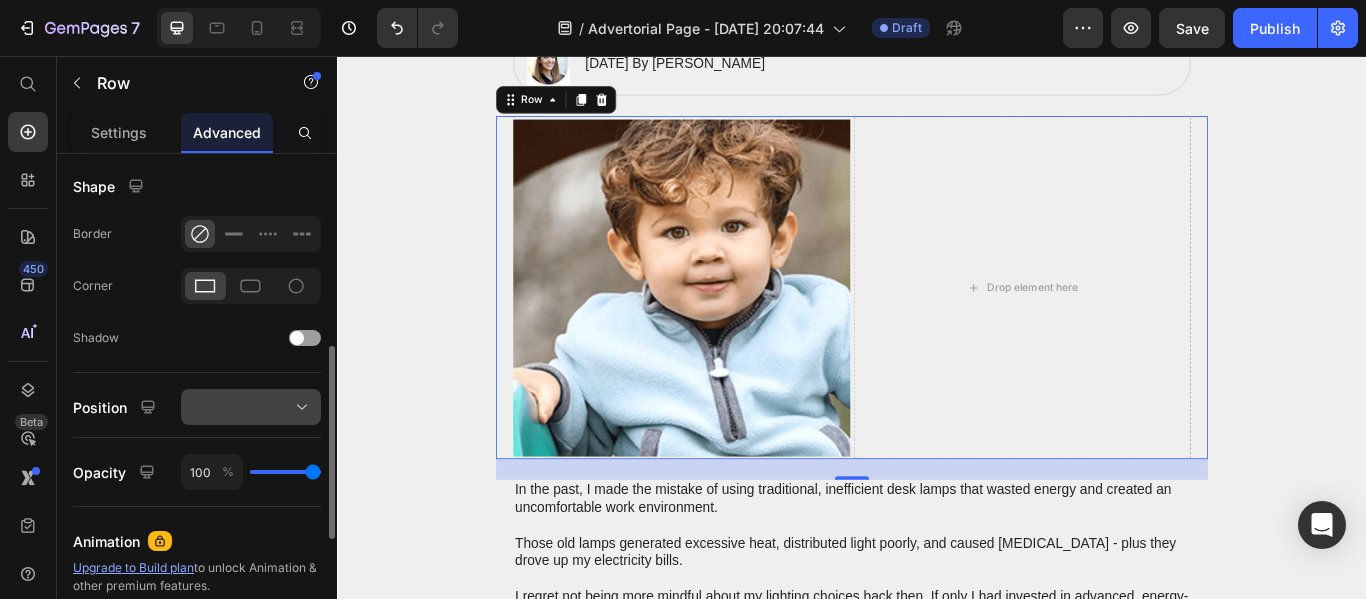 click at bounding box center (251, 407) 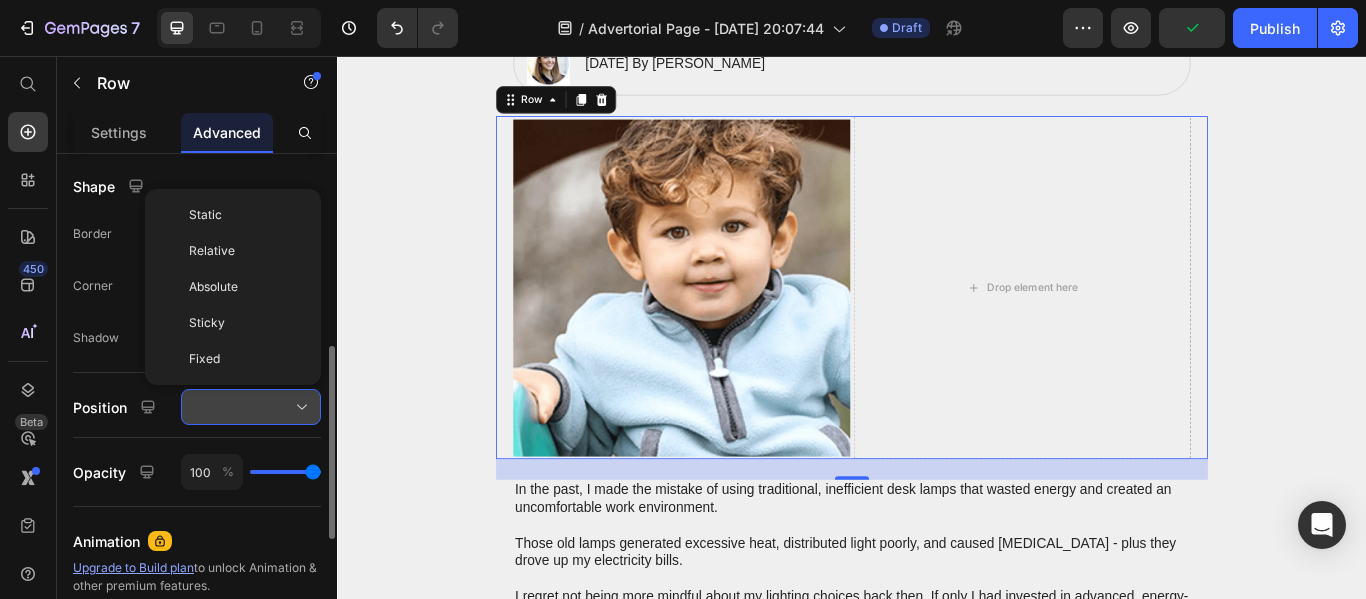click at bounding box center [251, 407] 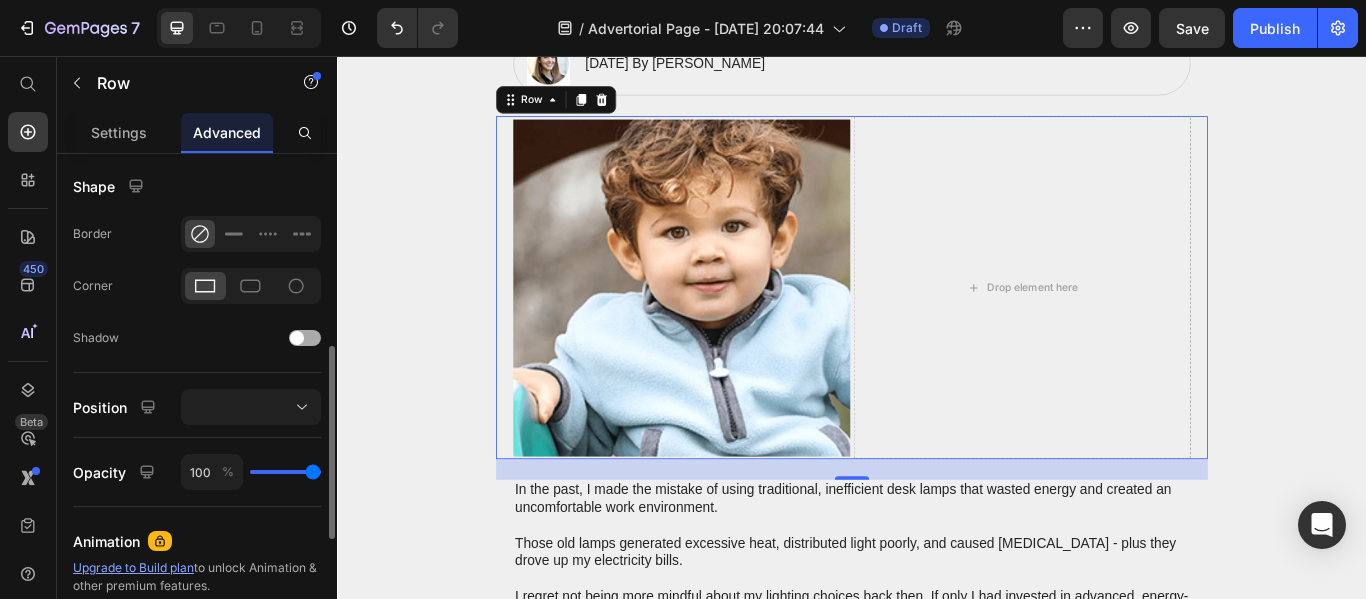 click on "Shadow" 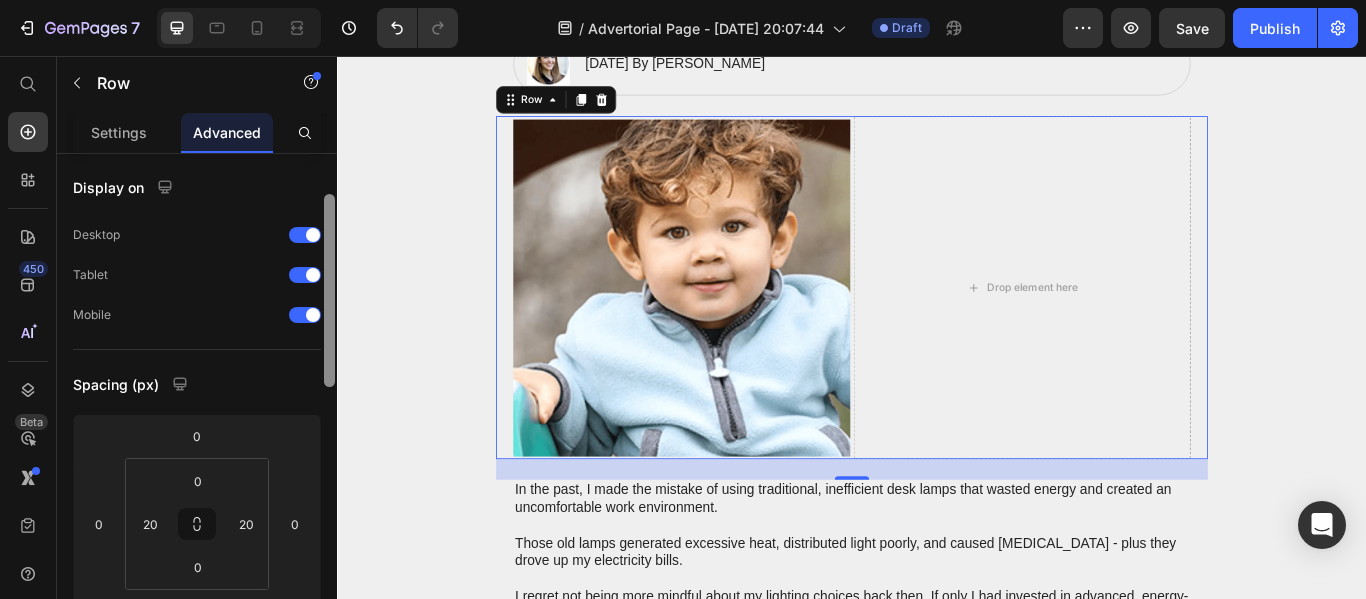 scroll, scrollTop: 0, scrollLeft: 0, axis: both 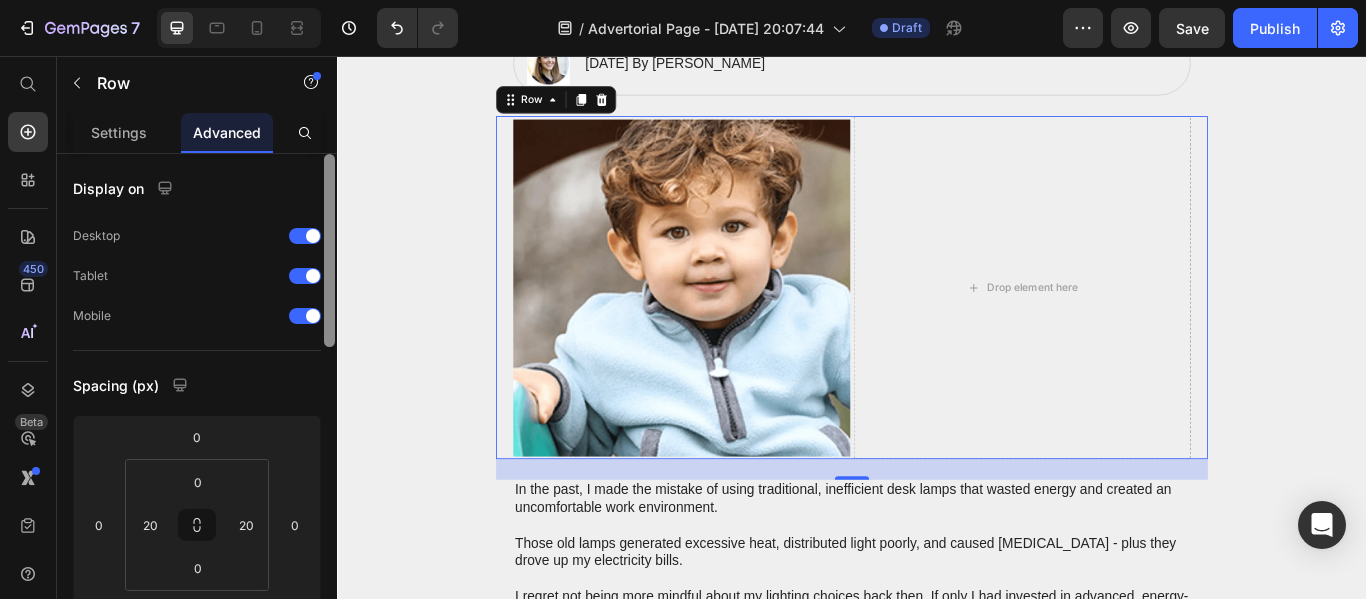 drag, startPoint x: 328, startPoint y: 400, endPoint x: 320, endPoint y: 185, distance: 215.14879 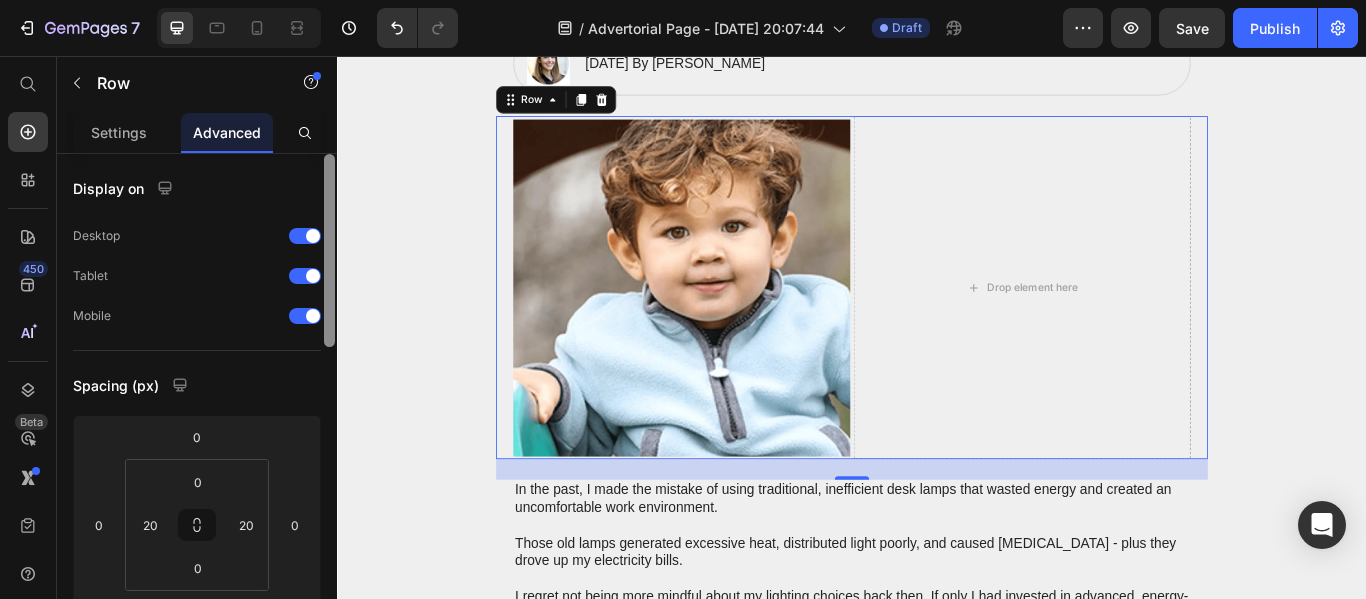 click on "Display on Desktop Tablet Mobile Spacing (px) 0 0 24 0 0 20 0 20 Shape Border Corner Shadow Position Opacity 100 % Animation Upgrade to Build plan  to unlock Animation & other premium features. Interaction Upgrade to Optimize plan  to unlock Interaction & other premium features. CSS class  Delete element" at bounding box center (197, 405) 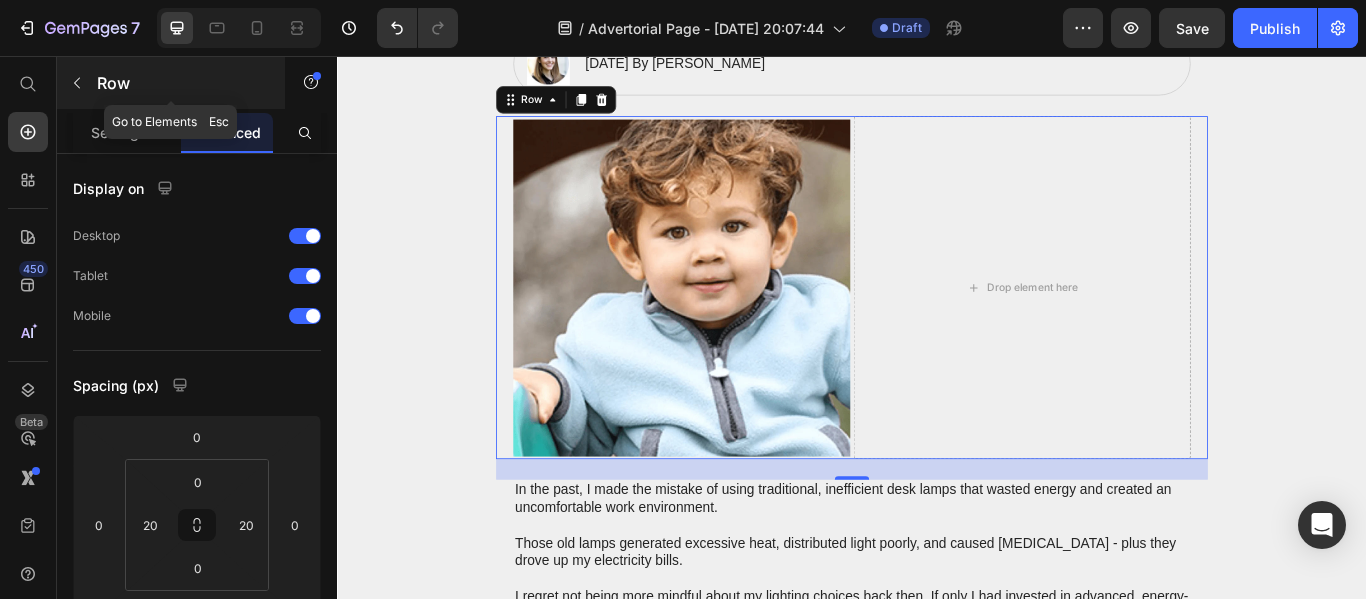 click 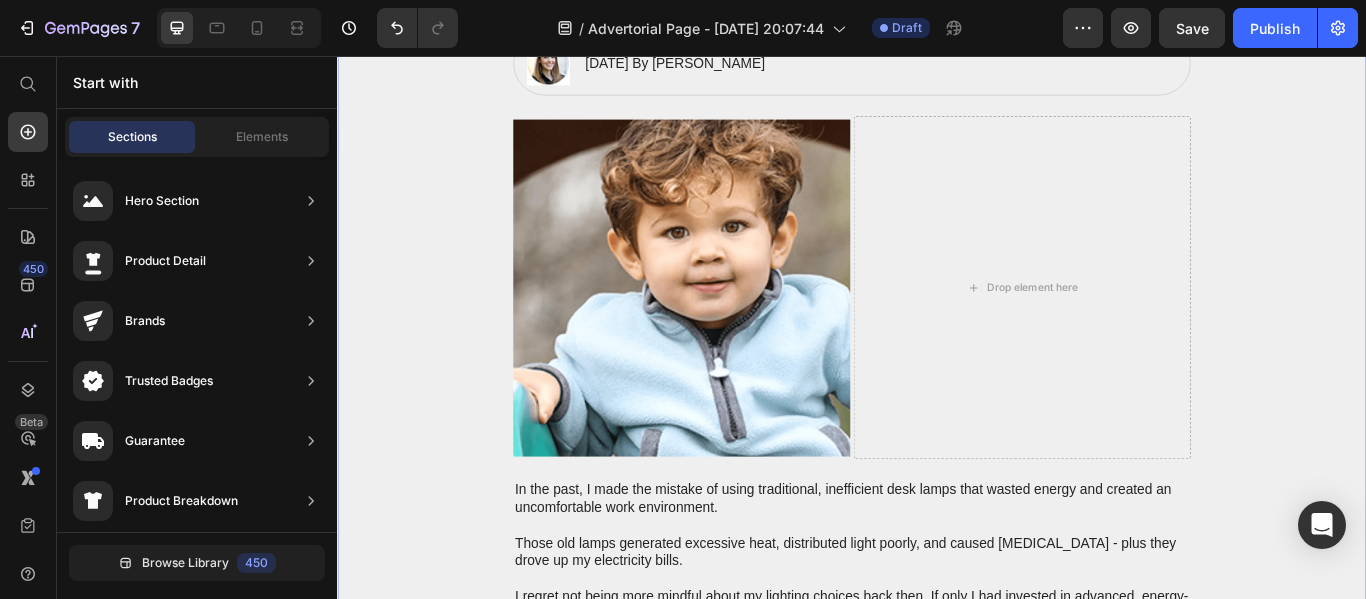 click on "Image
Icon The Gem Light Text Block Save Energy  with  GEM Desk Lamp Heading Row Row ⁠⁠⁠⁠⁠⁠⁠ "I Lost My [DEMOGRAPHIC_DATA] Son, [PERSON_NAME], to [MEDICAL_DATA]…This could have saved his life" Heading Image [DATE] By [PERSON_NAME] Text Block Row Row Image
Drop element here Row In the past, I made the mistake of using traditional, inefficient desk lamps that wasted energy and created an uncomfortable work environment.  Those old lamps generated excessive heat, distributed light poorly, and caused [MEDICAL_DATA] - plus they drove up my electricity bills. I regret not being more mindful about my lighting choices back then. If only I had invested in advanced, energy-efficient models, I could have enjoyed ample, glare-free illumination while significantly reducing my environmental impact and operating costs. But I've learned from that experience, and now I'm committed to using only the most efficient lighting solutions to cultivate a productive, sustainable workspace. Text Block" at bounding box center (937, 710) 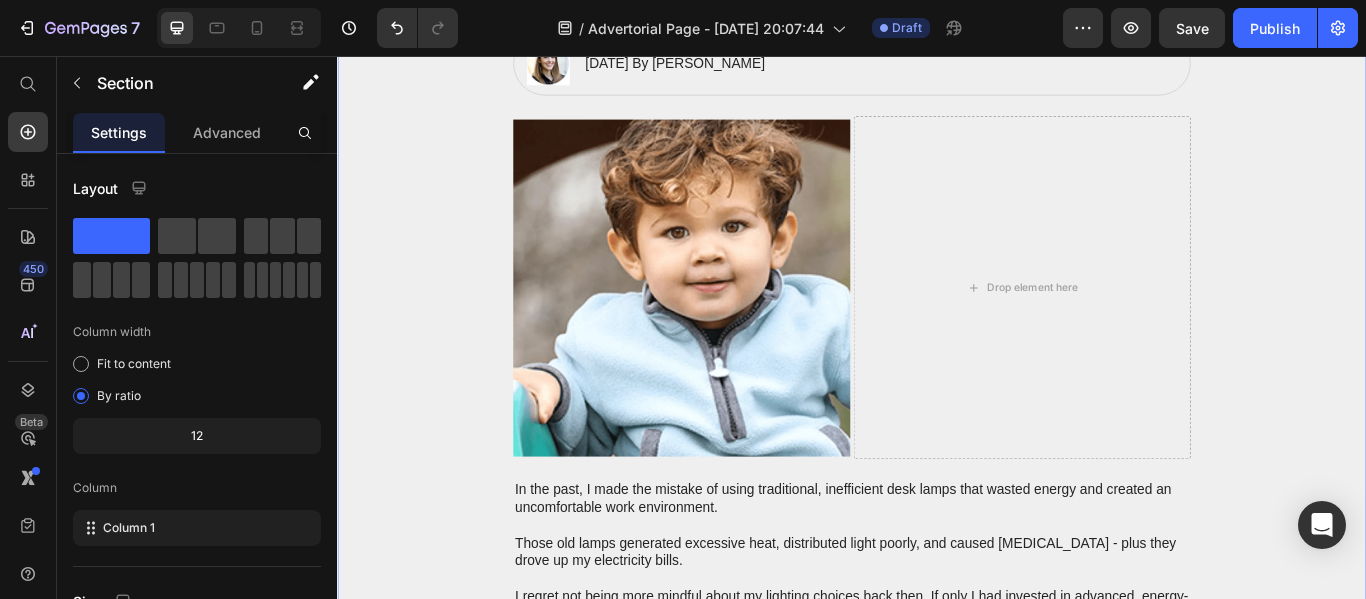 scroll, scrollTop: 584, scrollLeft: 0, axis: vertical 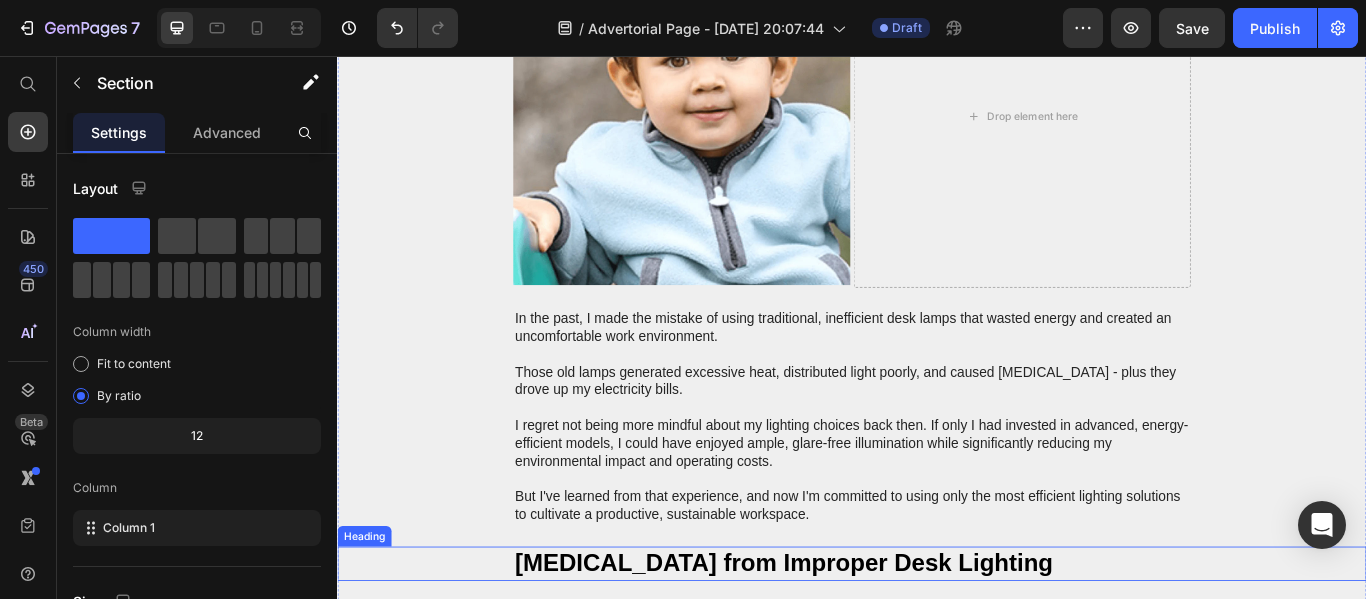 click on "[MEDICAL_DATA] from Improper Desk Lighting" at bounding box center [937, 648] 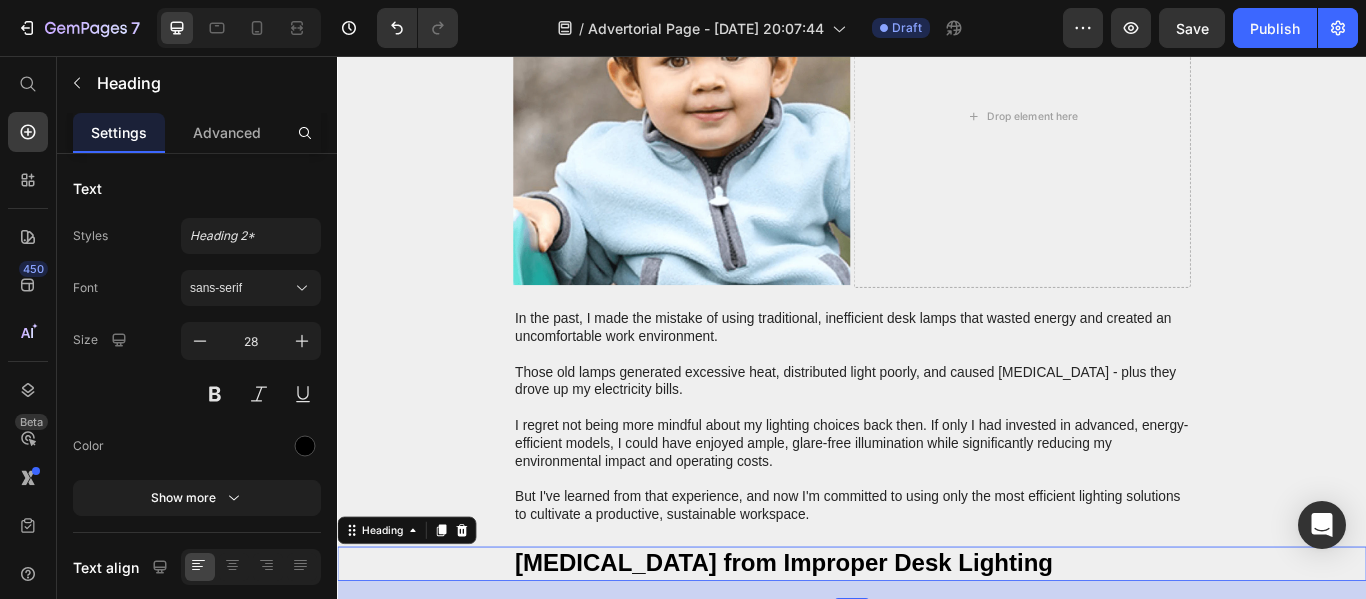 click on "[MEDICAL_DATA] from Improper Desk Lighting" at bounding box center (937, 648) 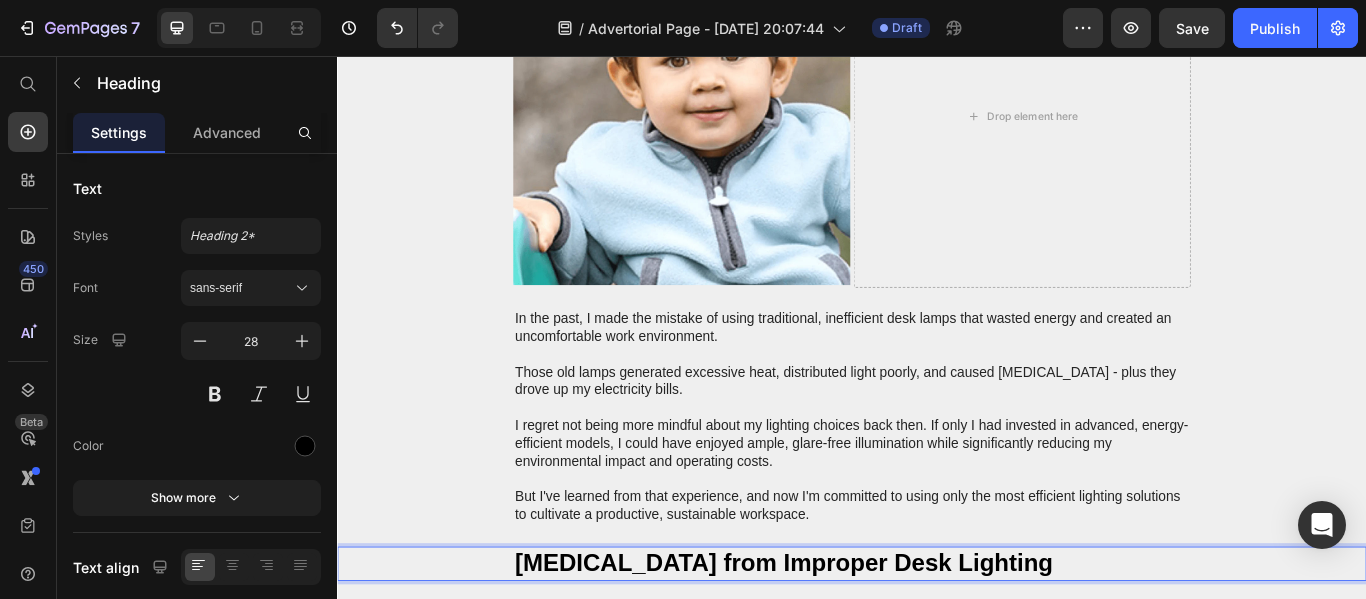 click on "[MEDICAL_DATA] from Improper Desk Lighting" at bounding box center (937, 648) 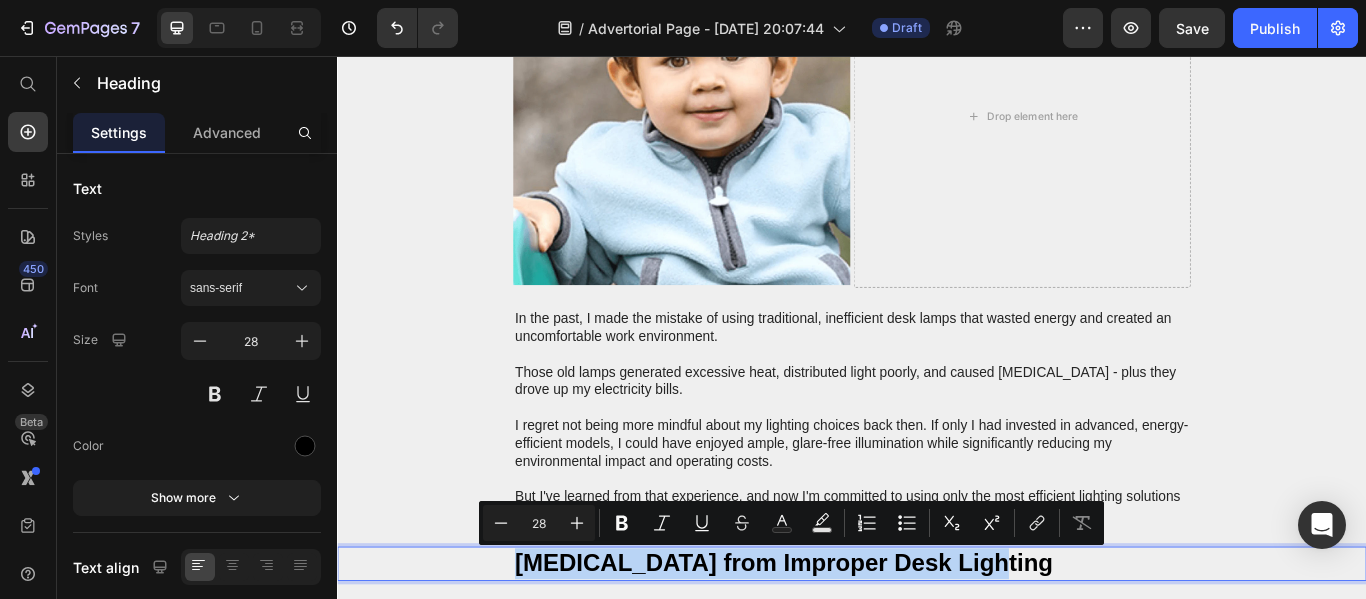 click on "[MEDICAL_DATA] from Improper Desk Lighting" at bounding box center [937, 648] 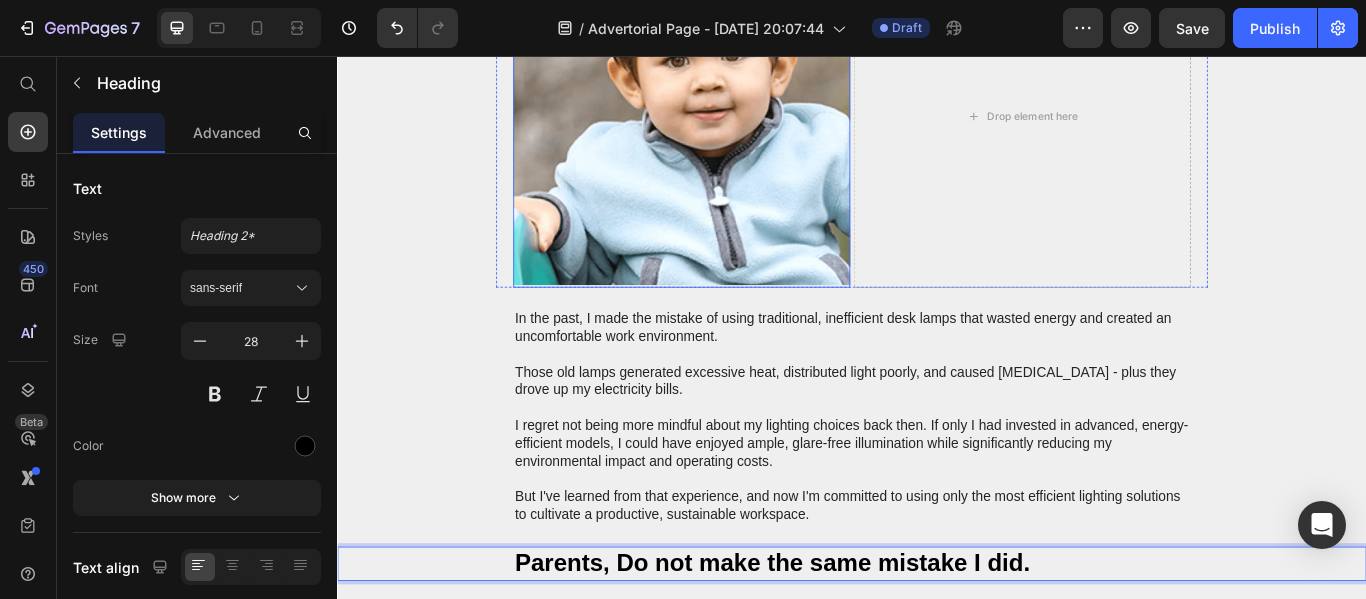 scroll, scrollTop: 84, scrollLeft: 0, axis: vertical 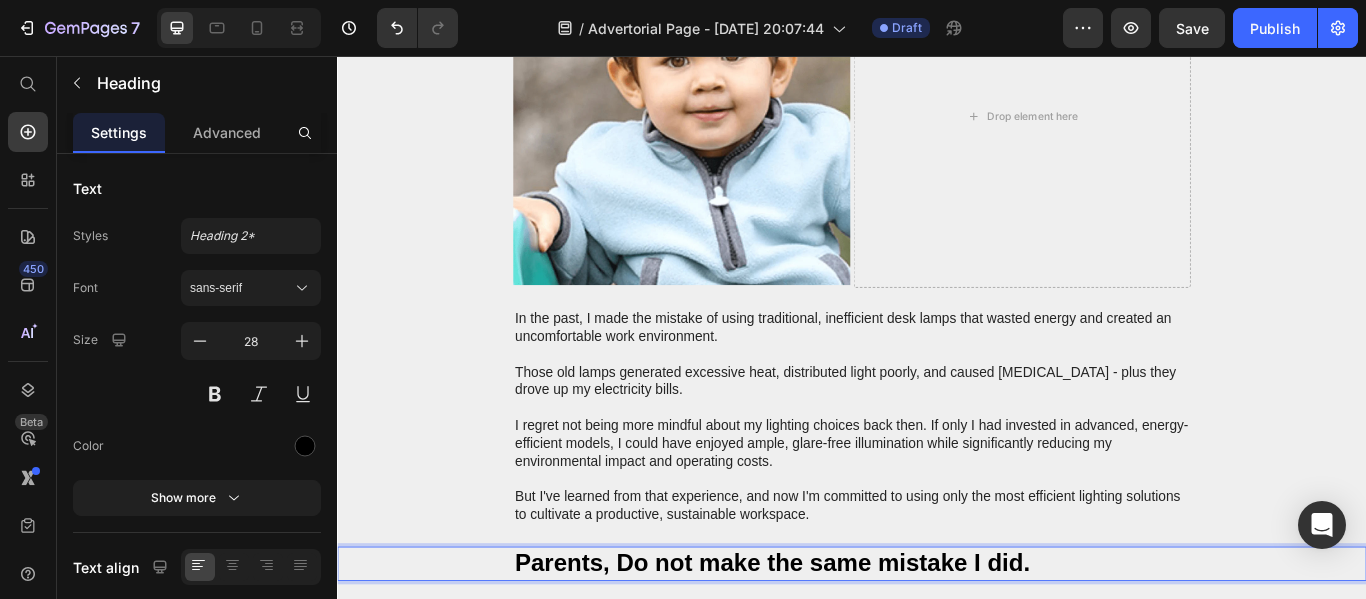click on "Parents, Do not make the same mistake I did." at bounding box center [937, 648] 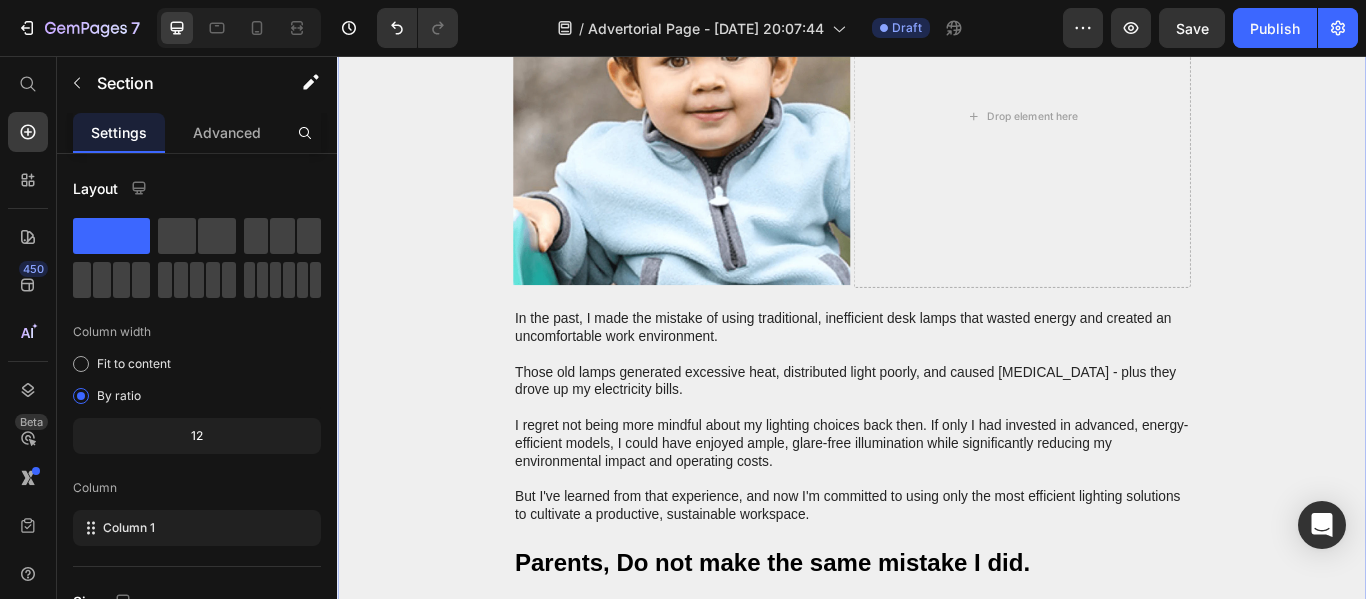 scroll, scrollTop: 0, scrollLeft: 0, axis: both 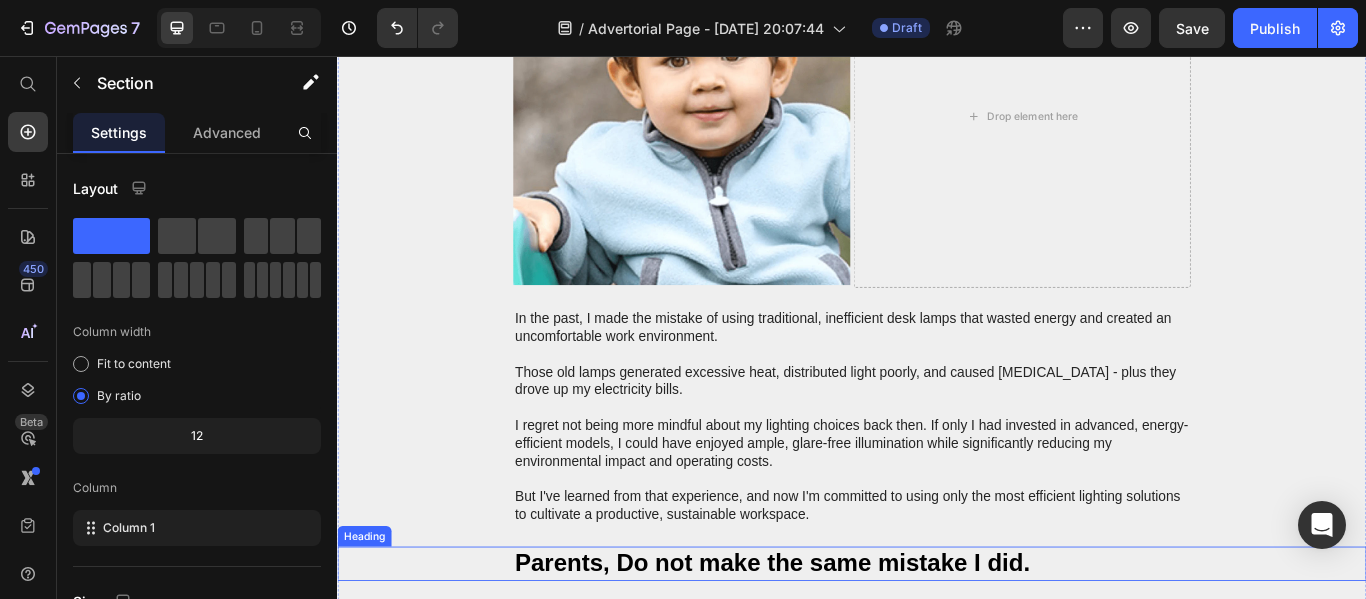 click on "⁠⁠⁠⁠⁠⁠⁠ Parents, Do not make the same mistake I did." at bounding box center (937, 648) 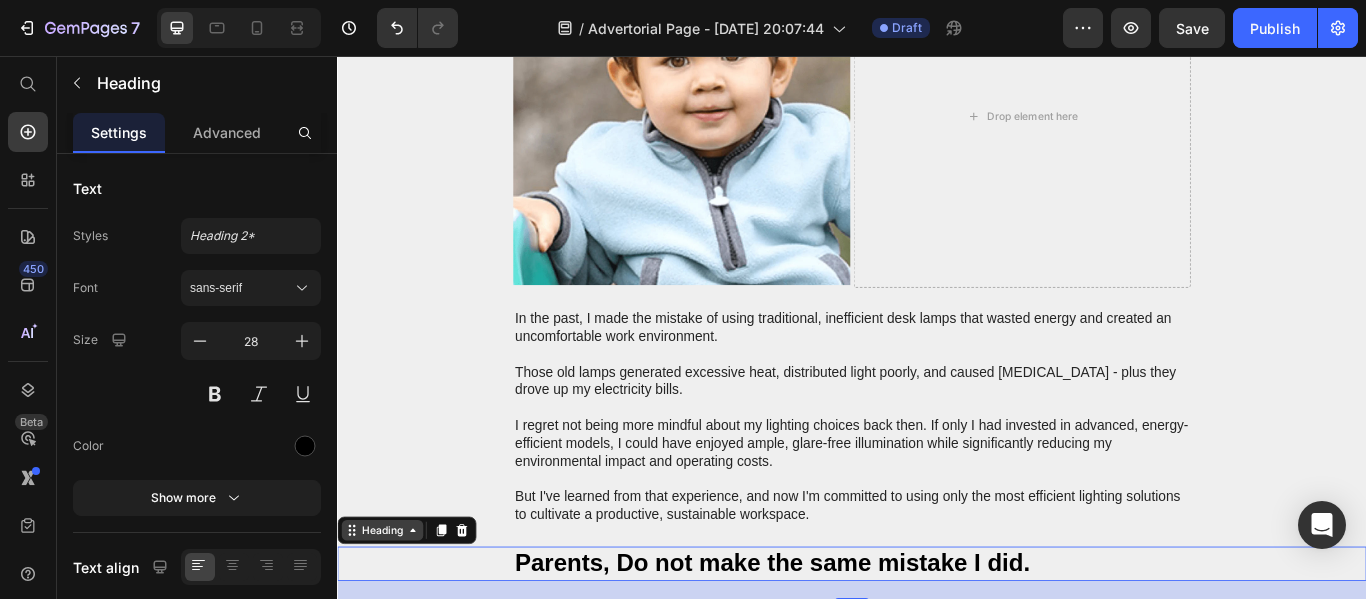 click 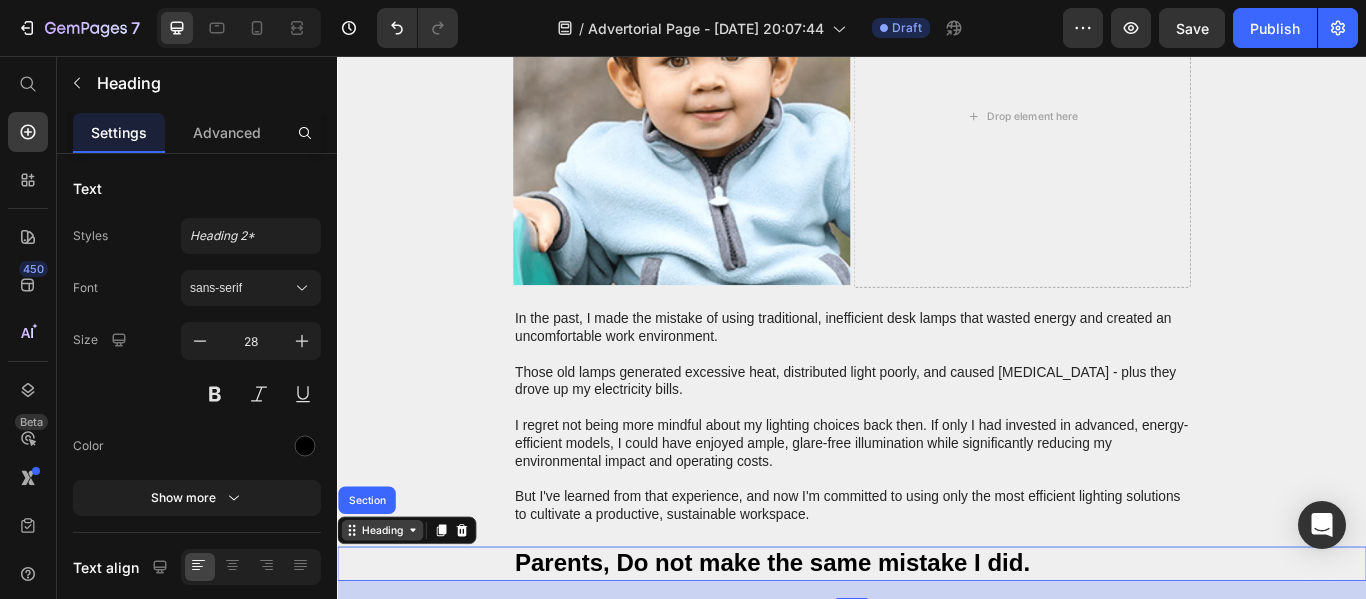 click 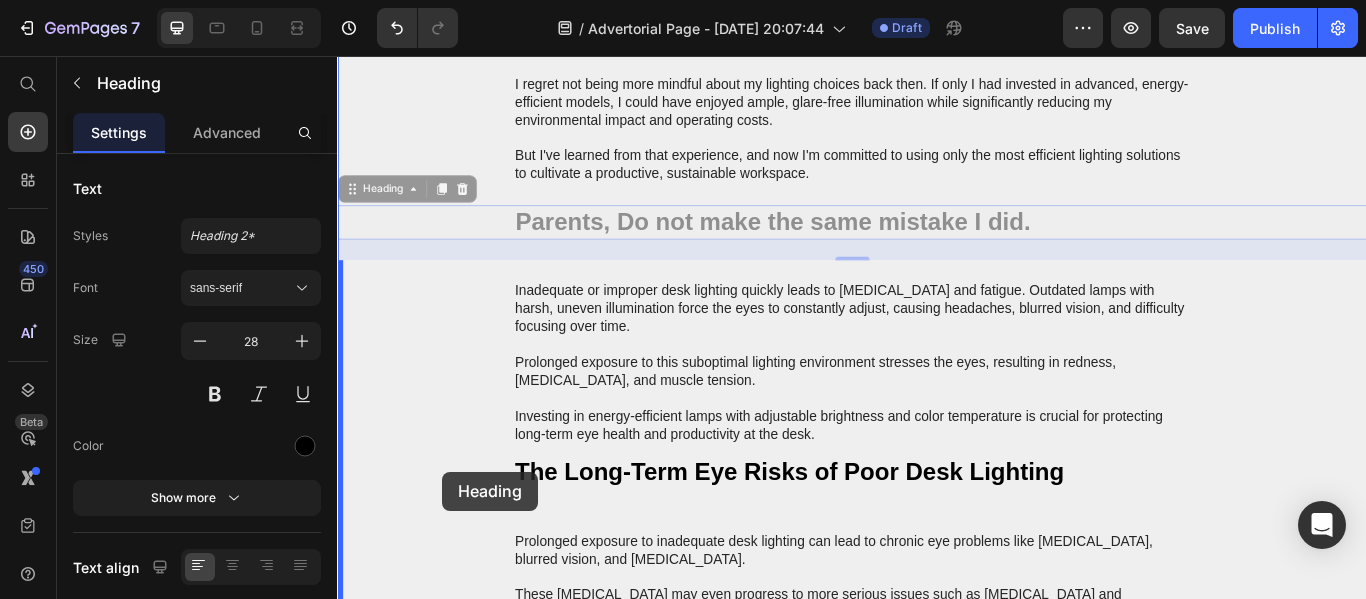 drag, startPoint x: 453, startPoint y: 647, endPoint x: 455, endPoint y: 560, distance: 87.02299 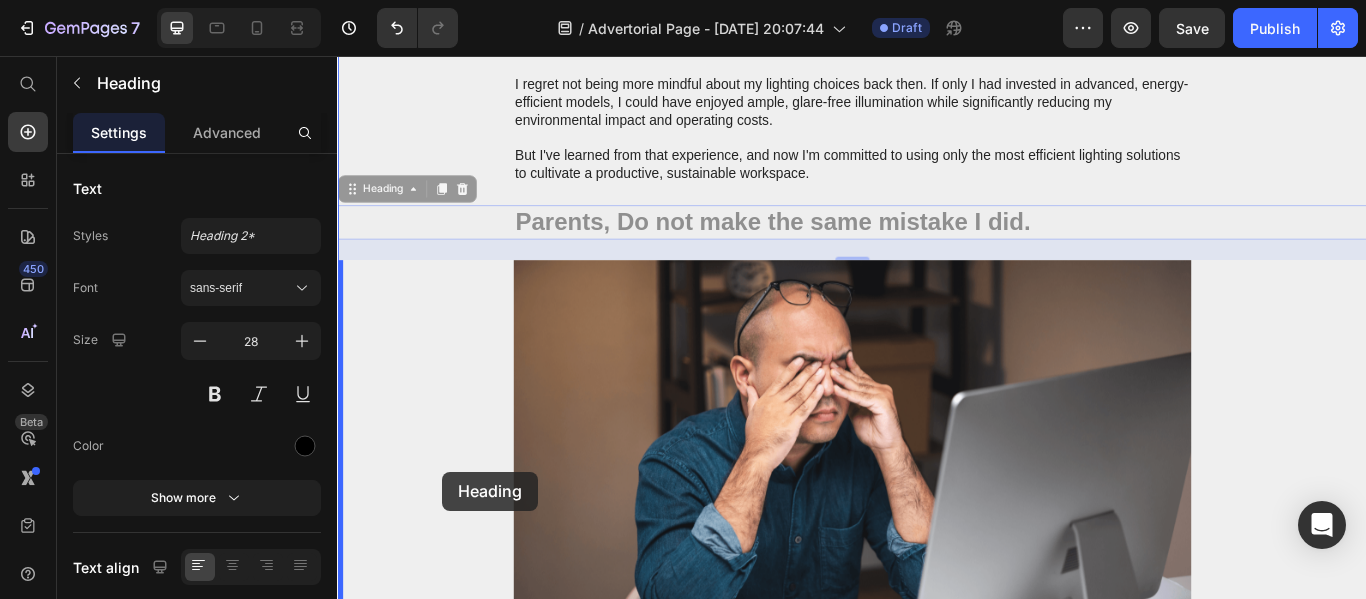 scroll, scrollTop: 1059, scrollLeft: 0, axis: vertical 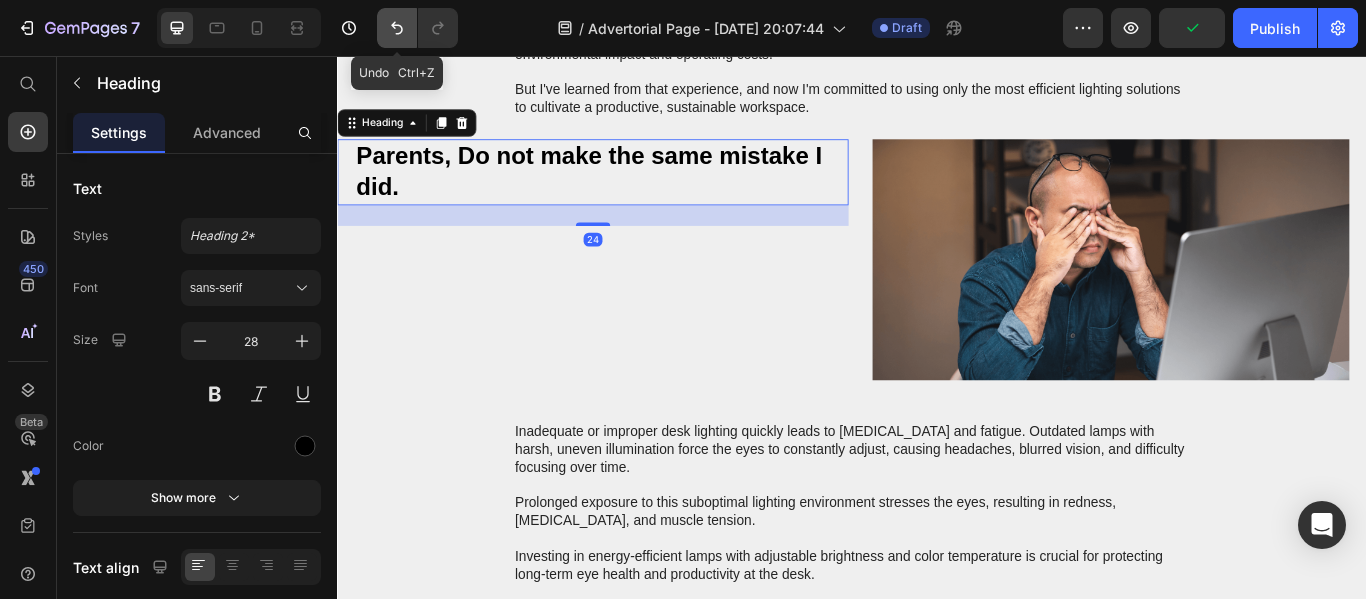 click 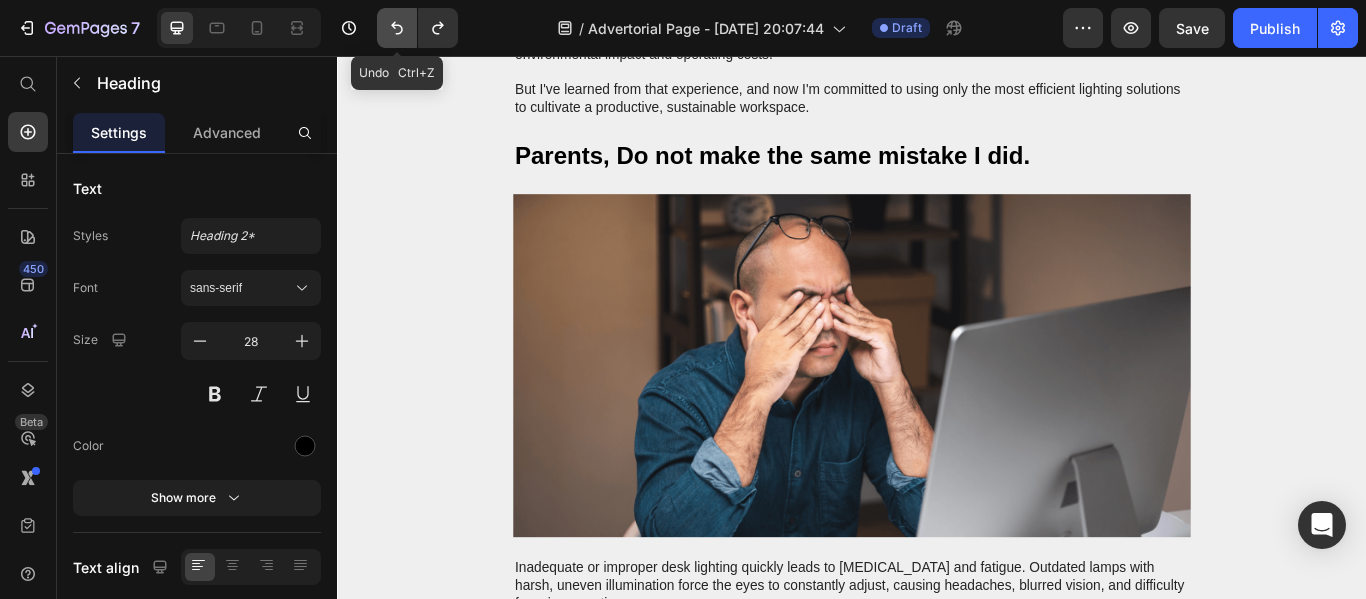 click 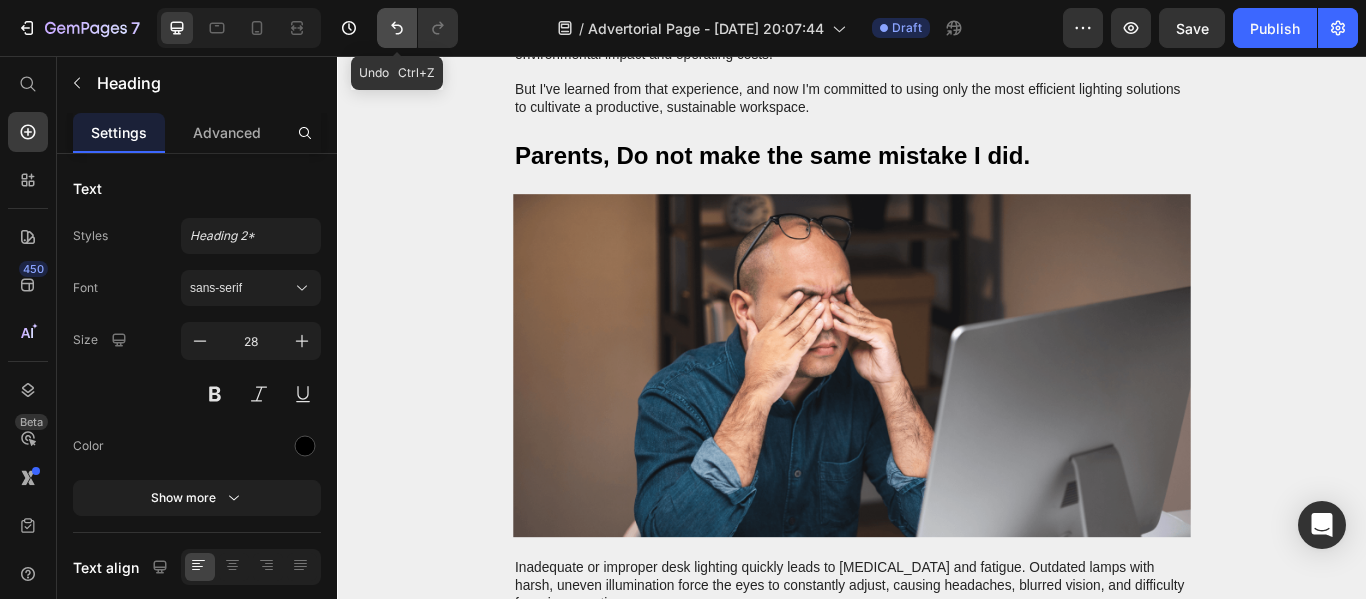click 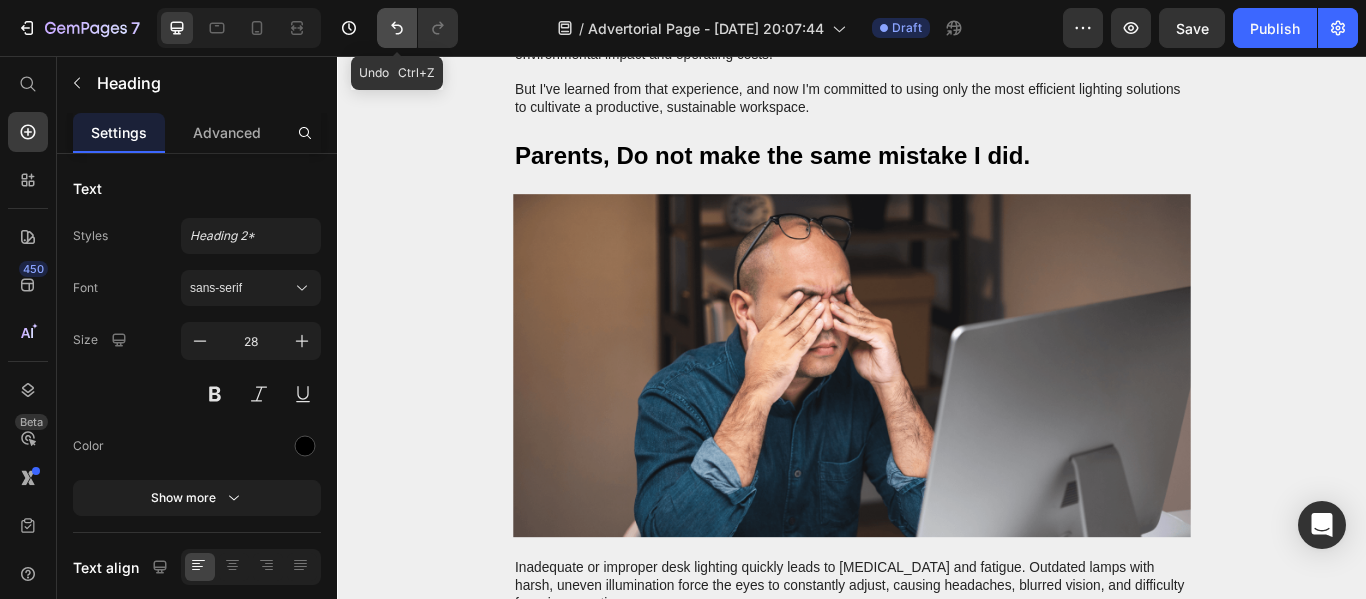 click 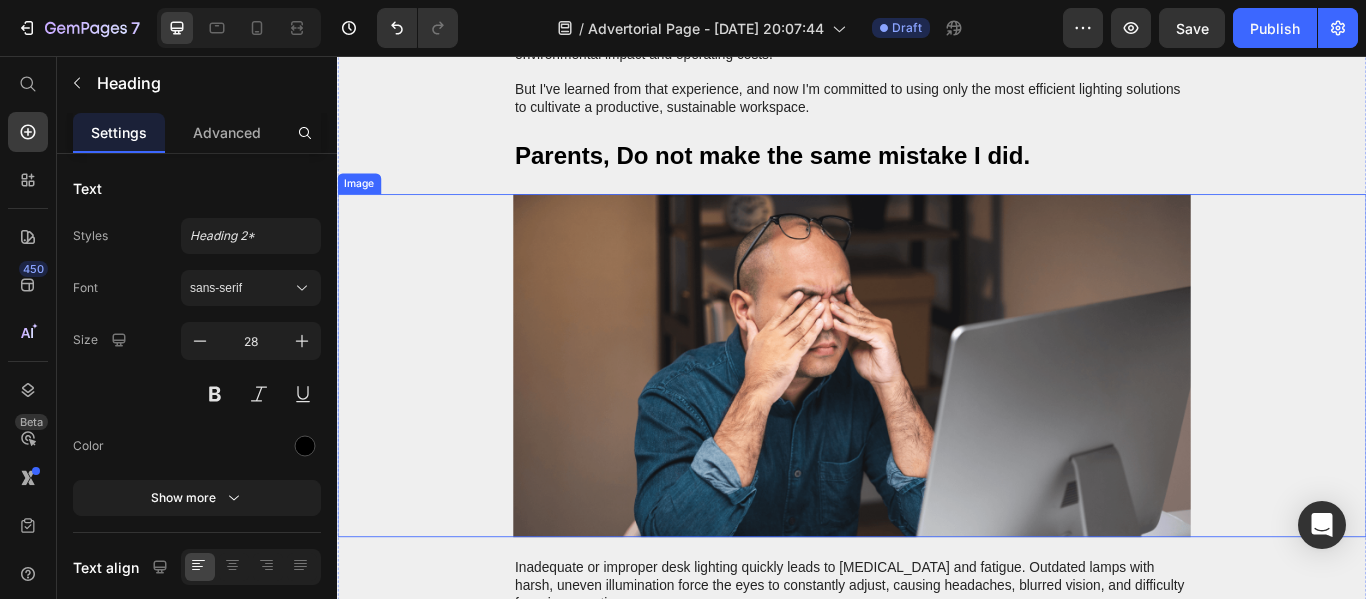 scroll, scrollTop: 759, scrollLeft: 0, axis: vertical 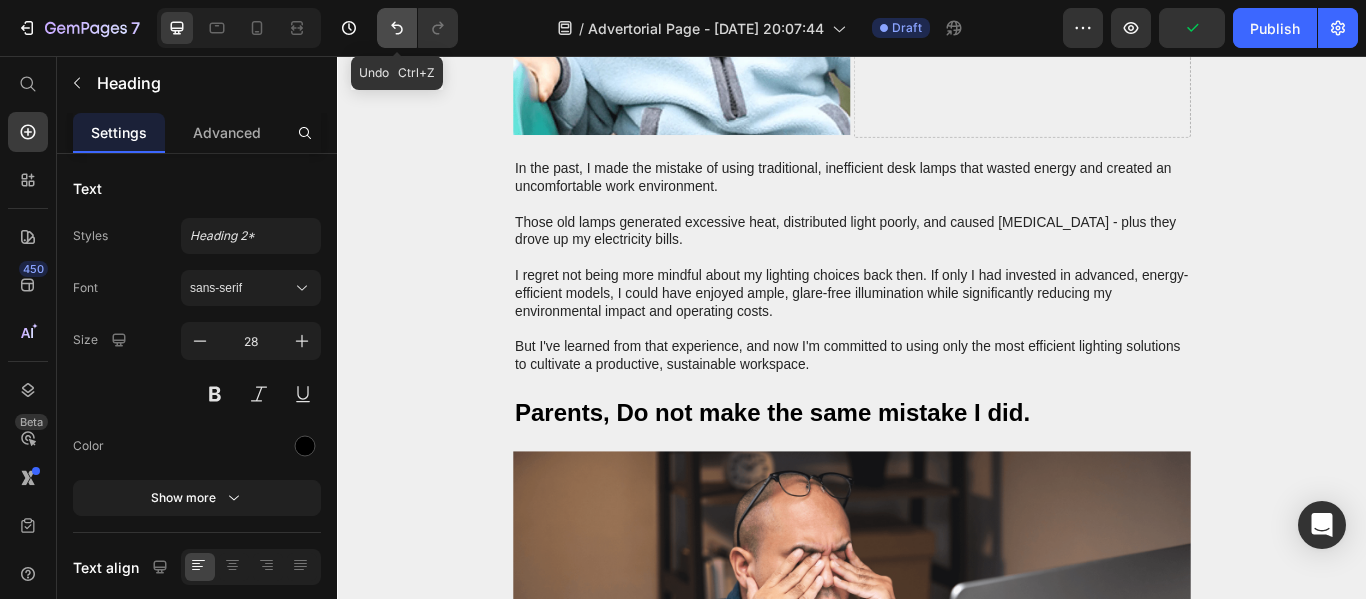 click 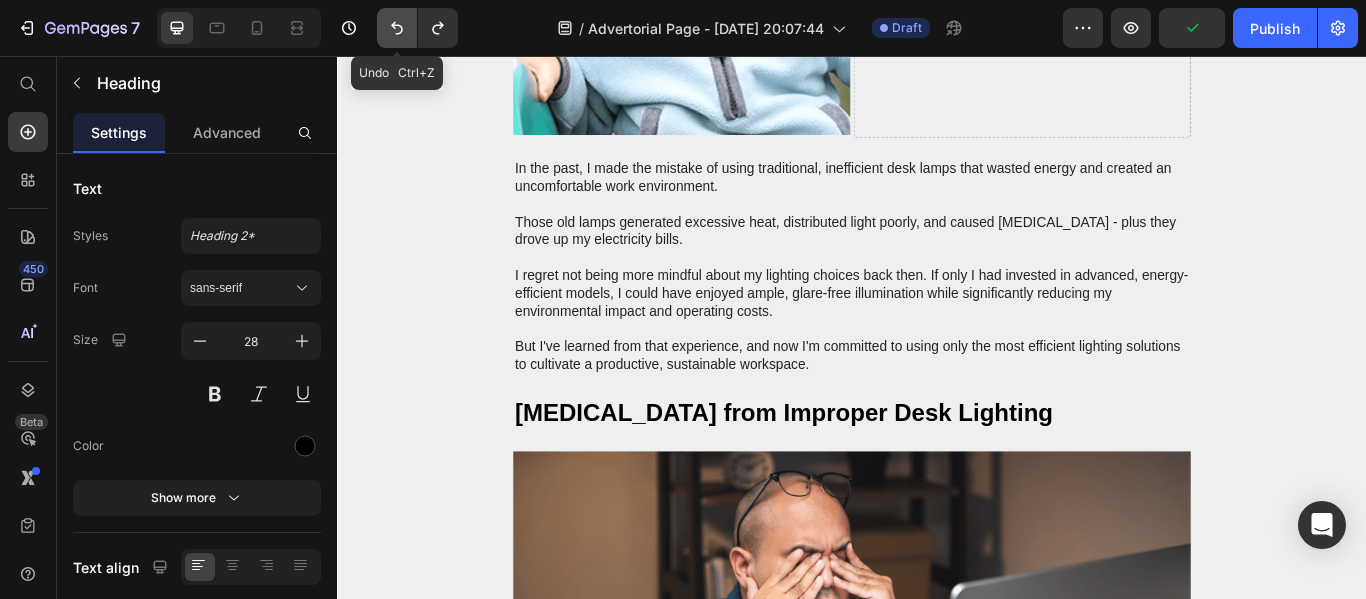 click 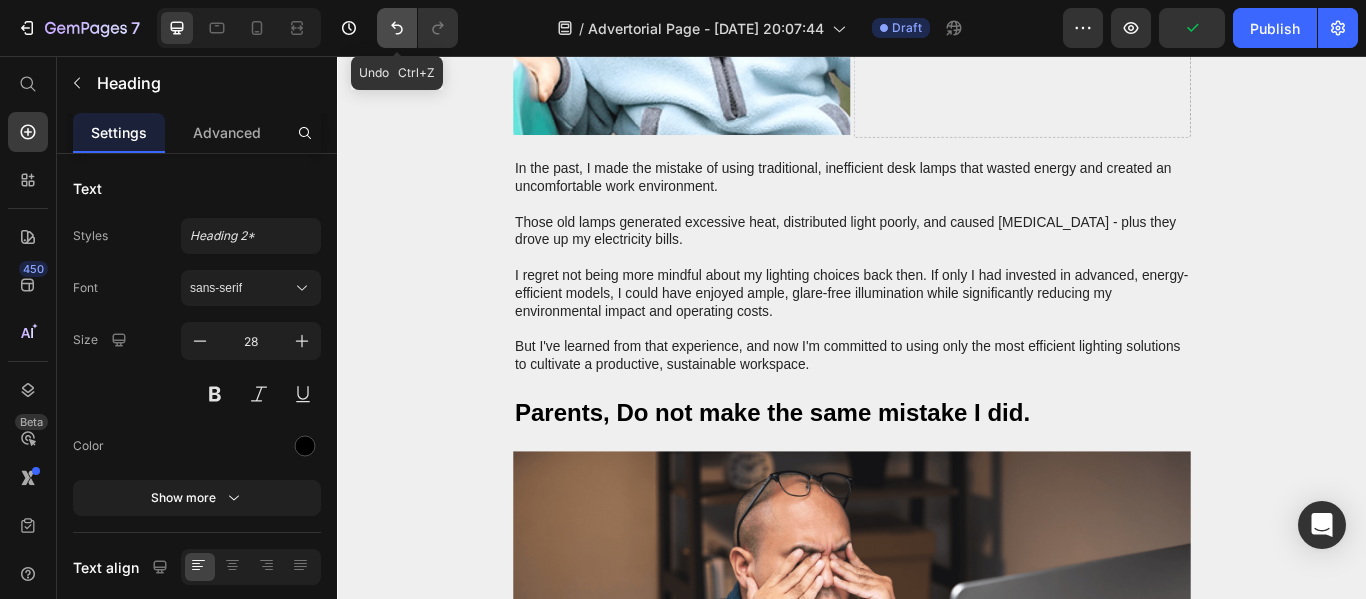 click 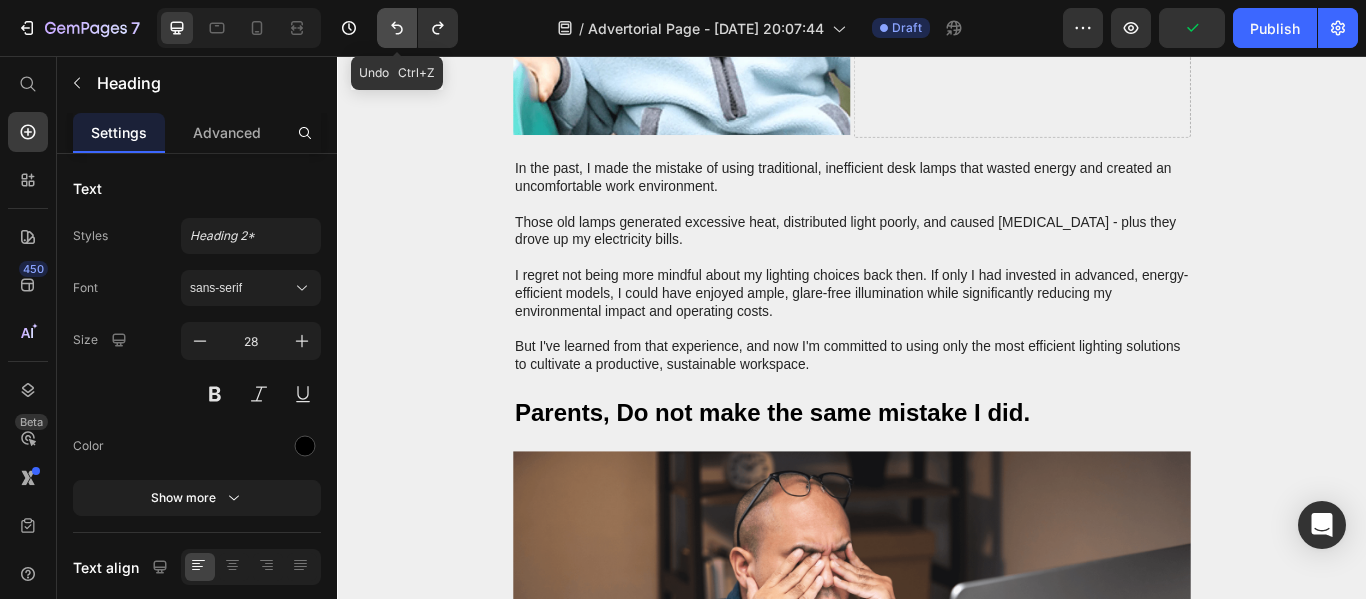 click 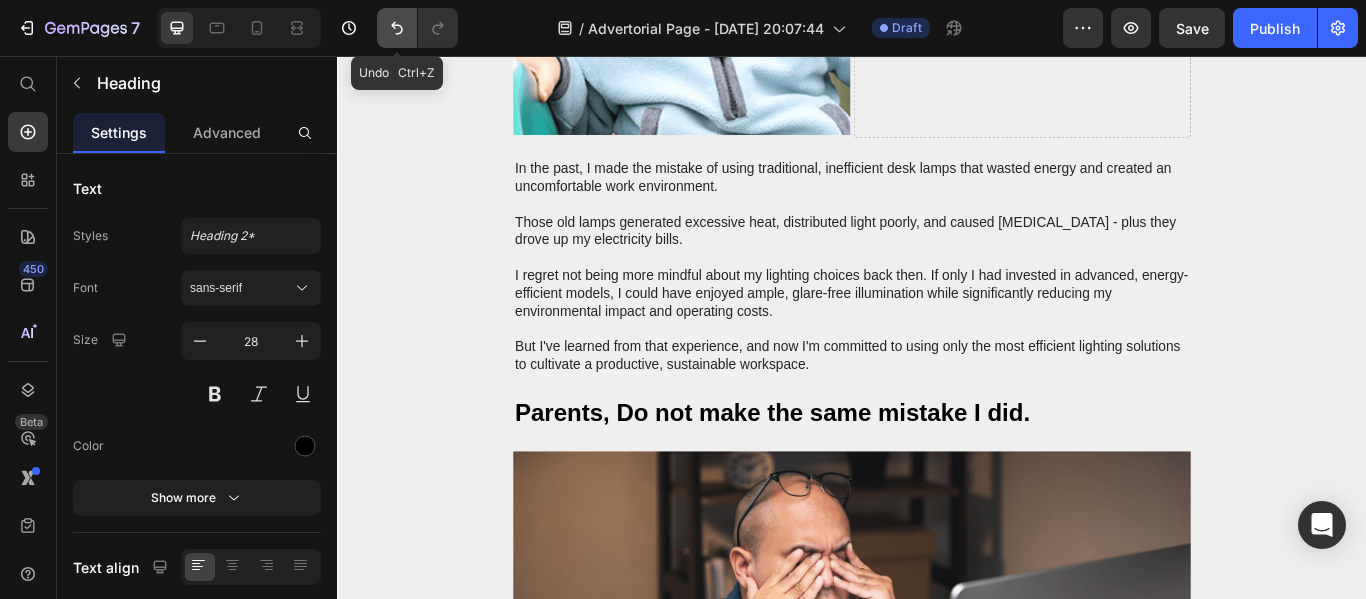 click 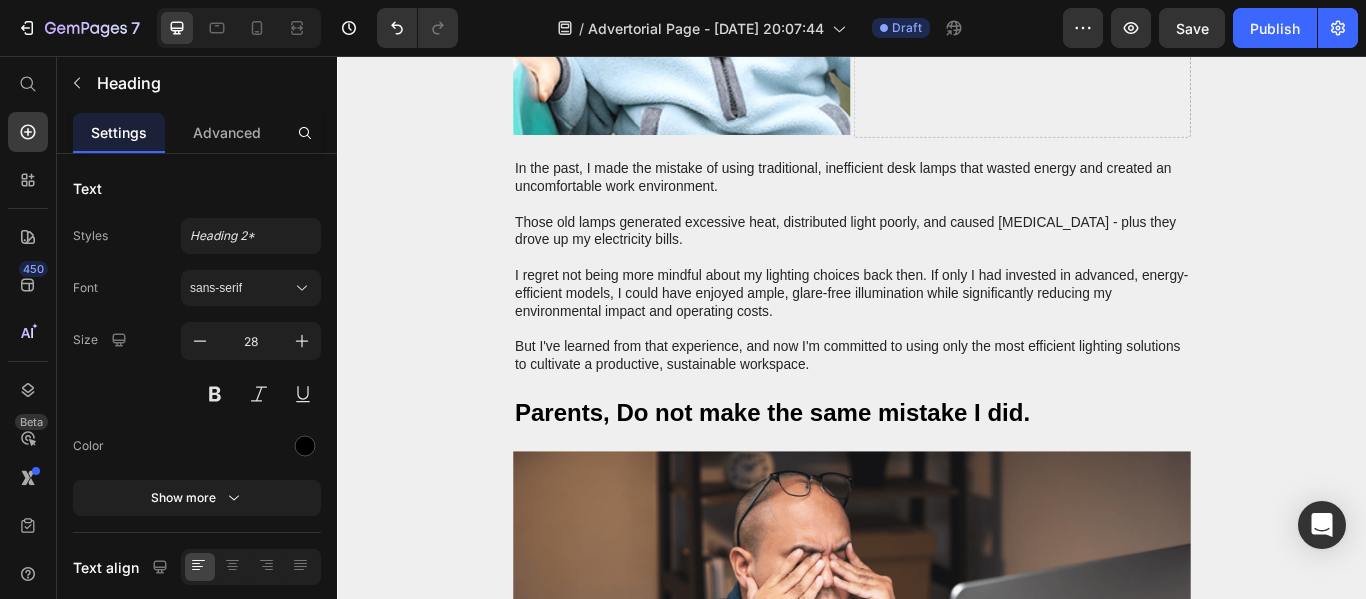 click on "Parents, Do not make the same mistake I did." at bounding box center (844, 472) 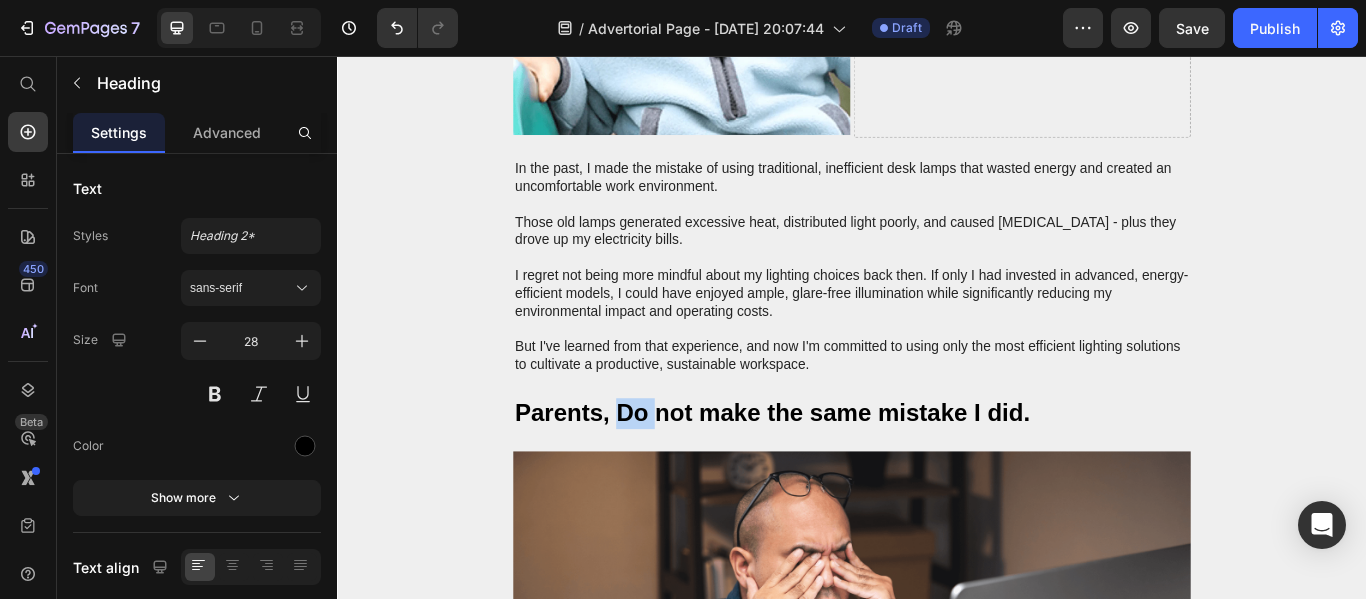 click on "Parents, Do not make the same mistake I did." at bounding box center (844, 472) 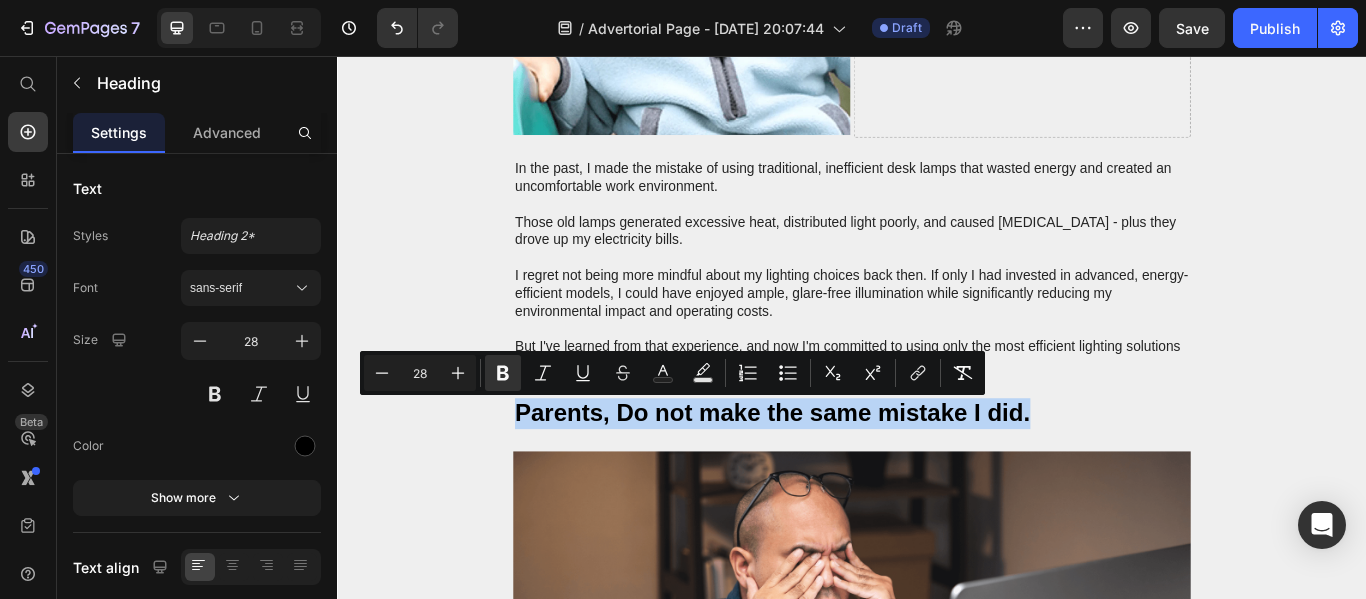 click on "Parents, Do not make the same mistake I did." at bounding box center [844, 472] 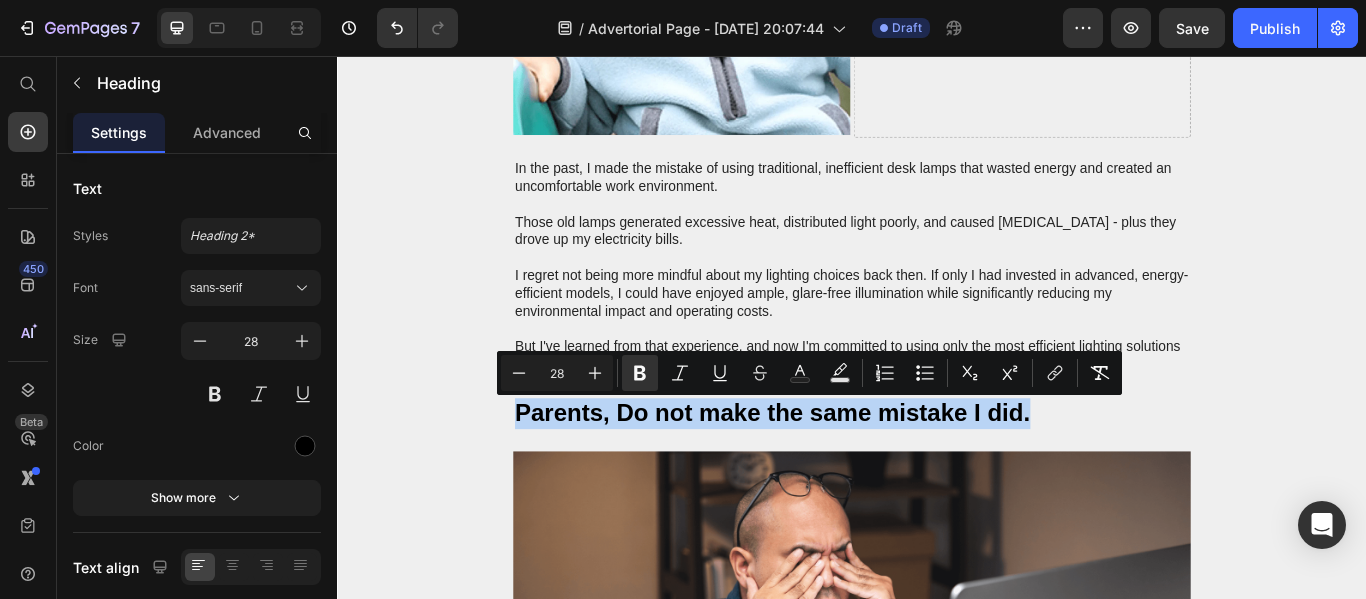 click on "Parents, Do not make the same mistake I did." at bounding box center (937, 473) 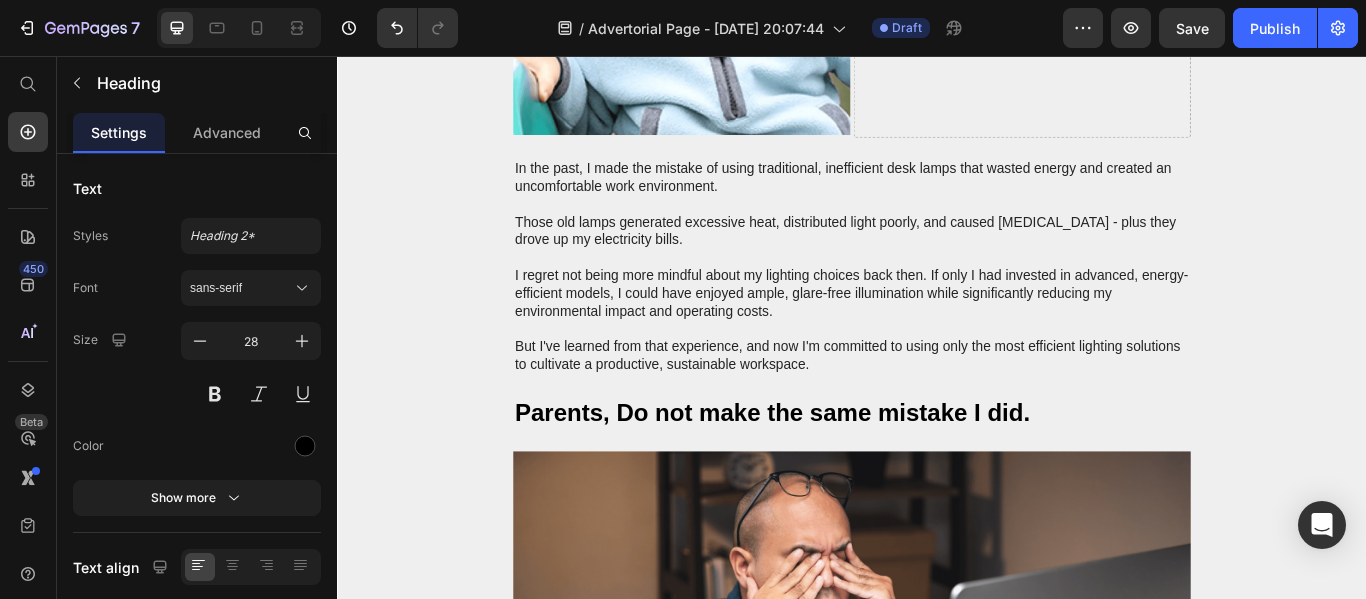 click on "Parents, Do not make the same mistake I did." at bounding box center (937, 473) 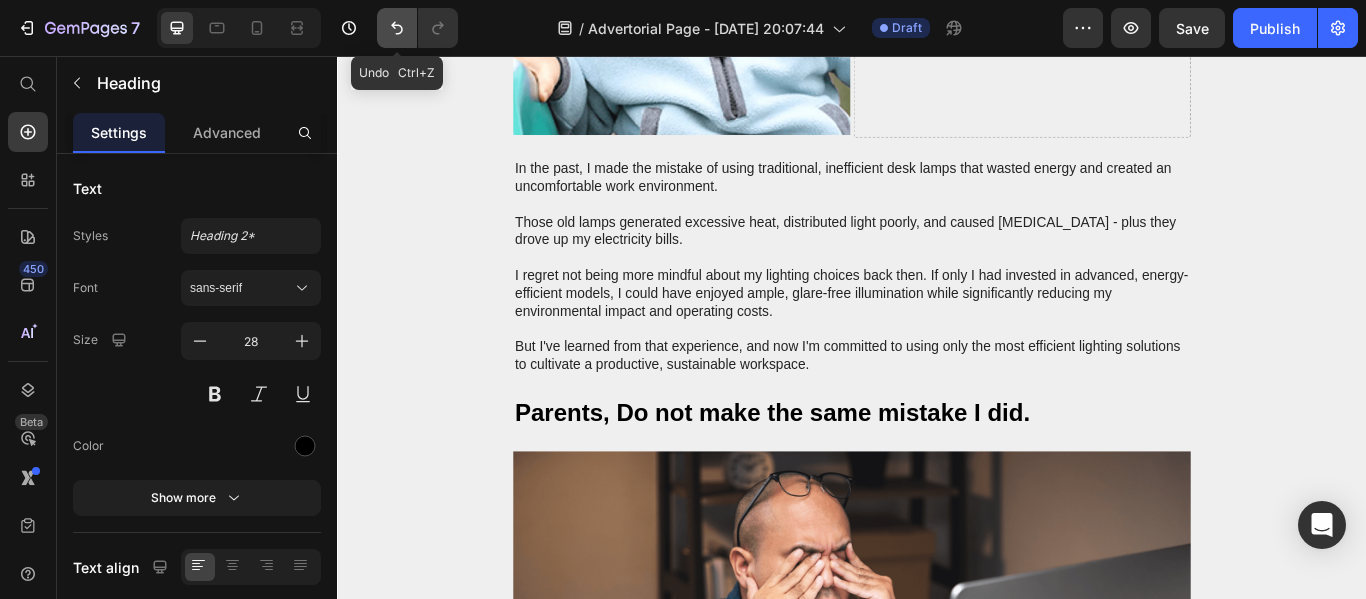 click 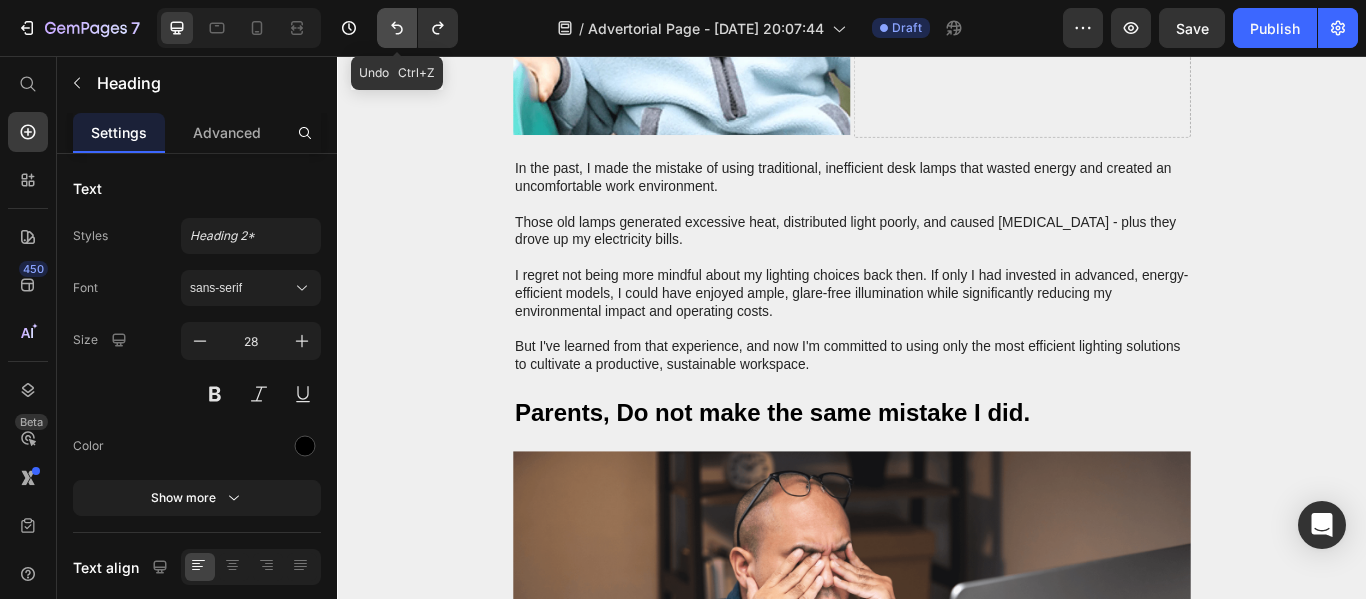 click 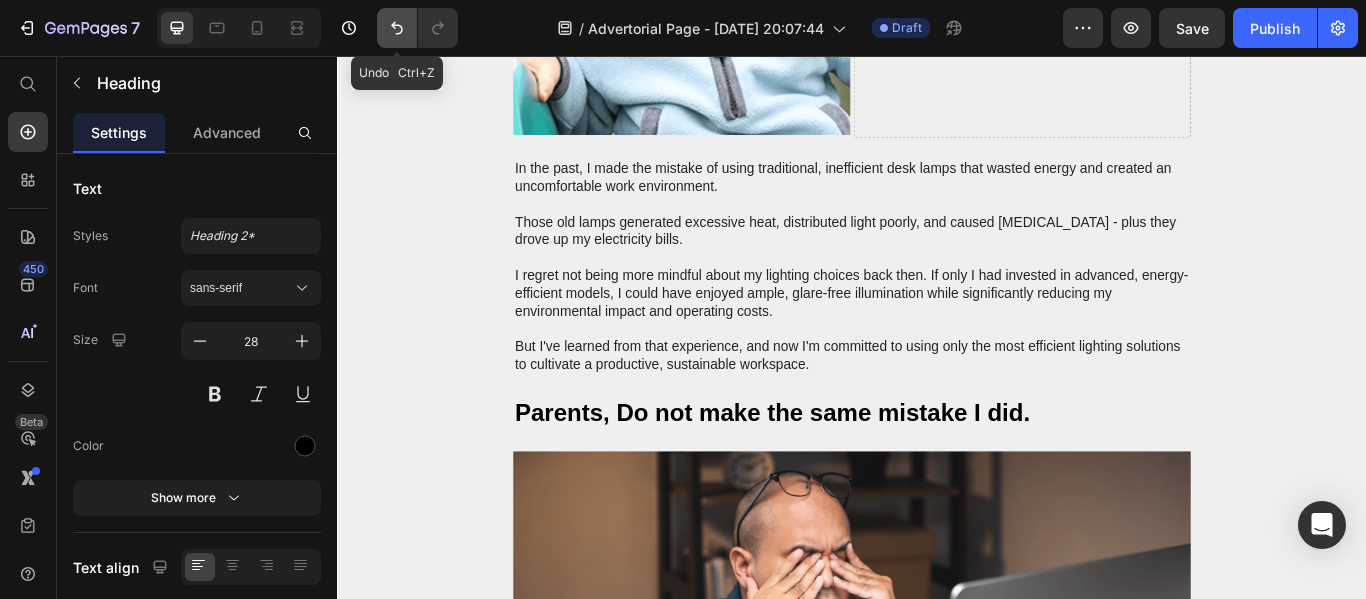 click 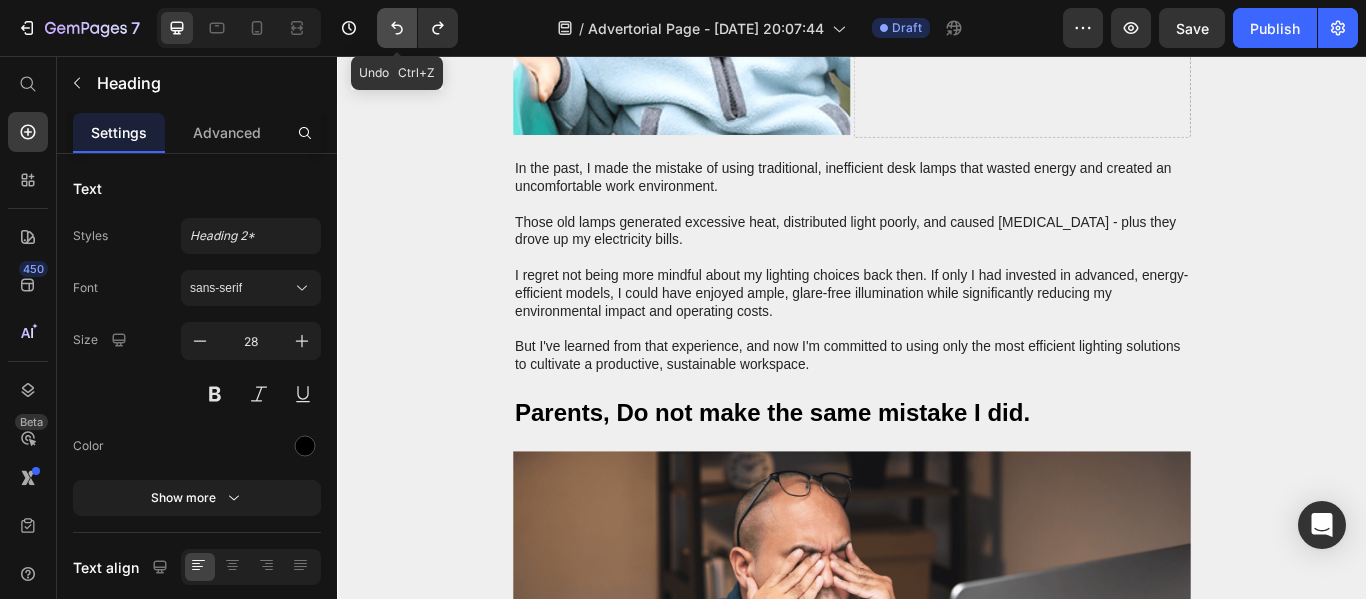 click 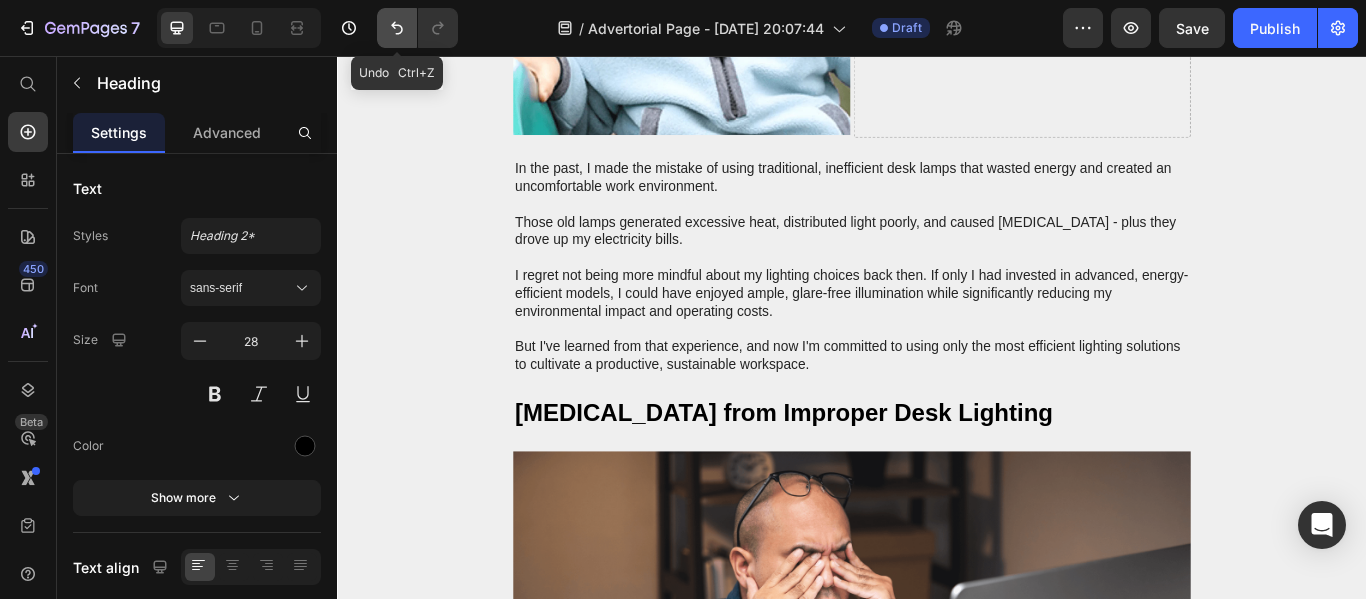 click 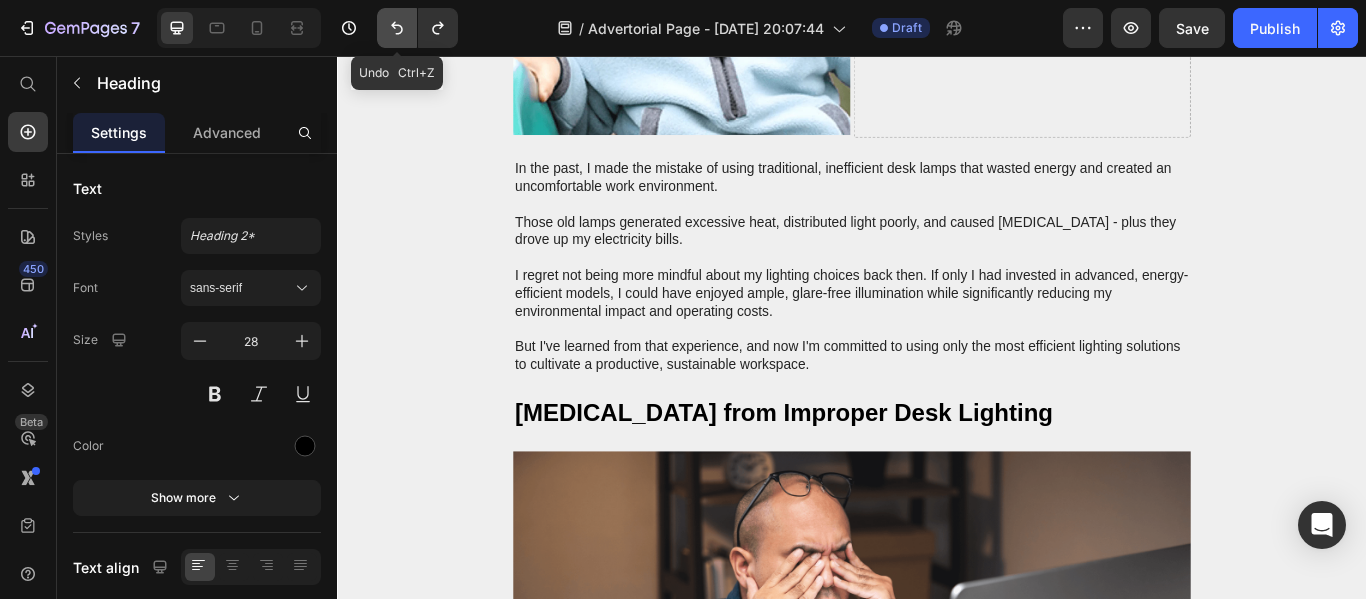 click 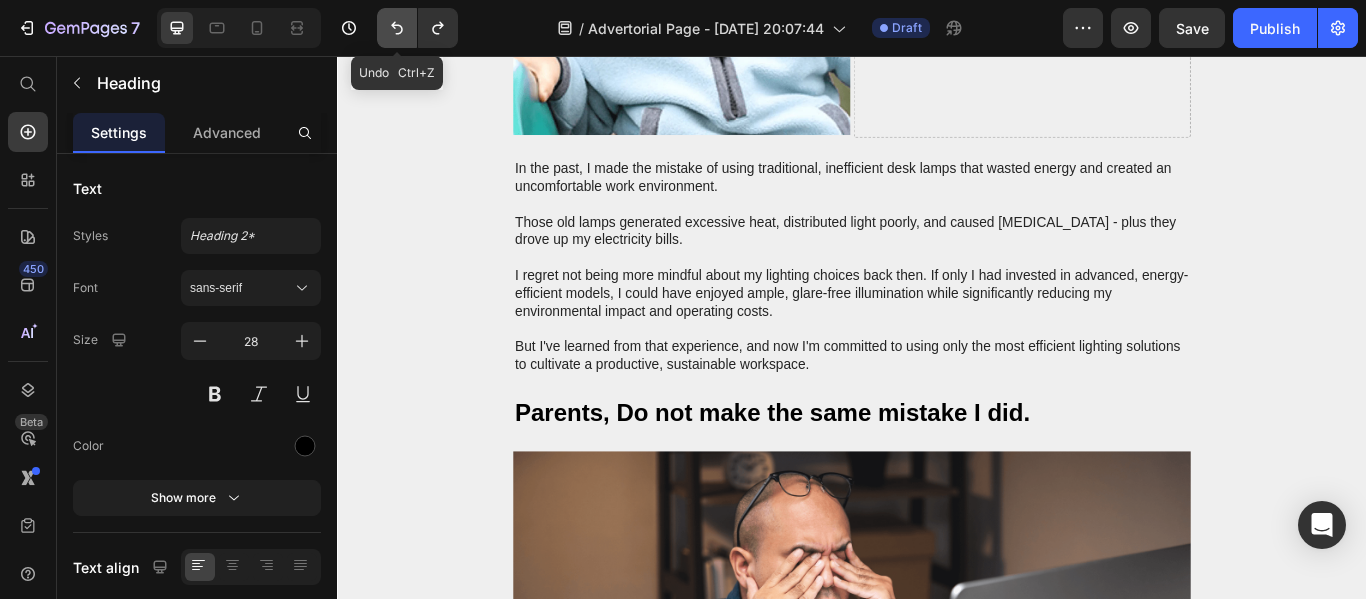 click 